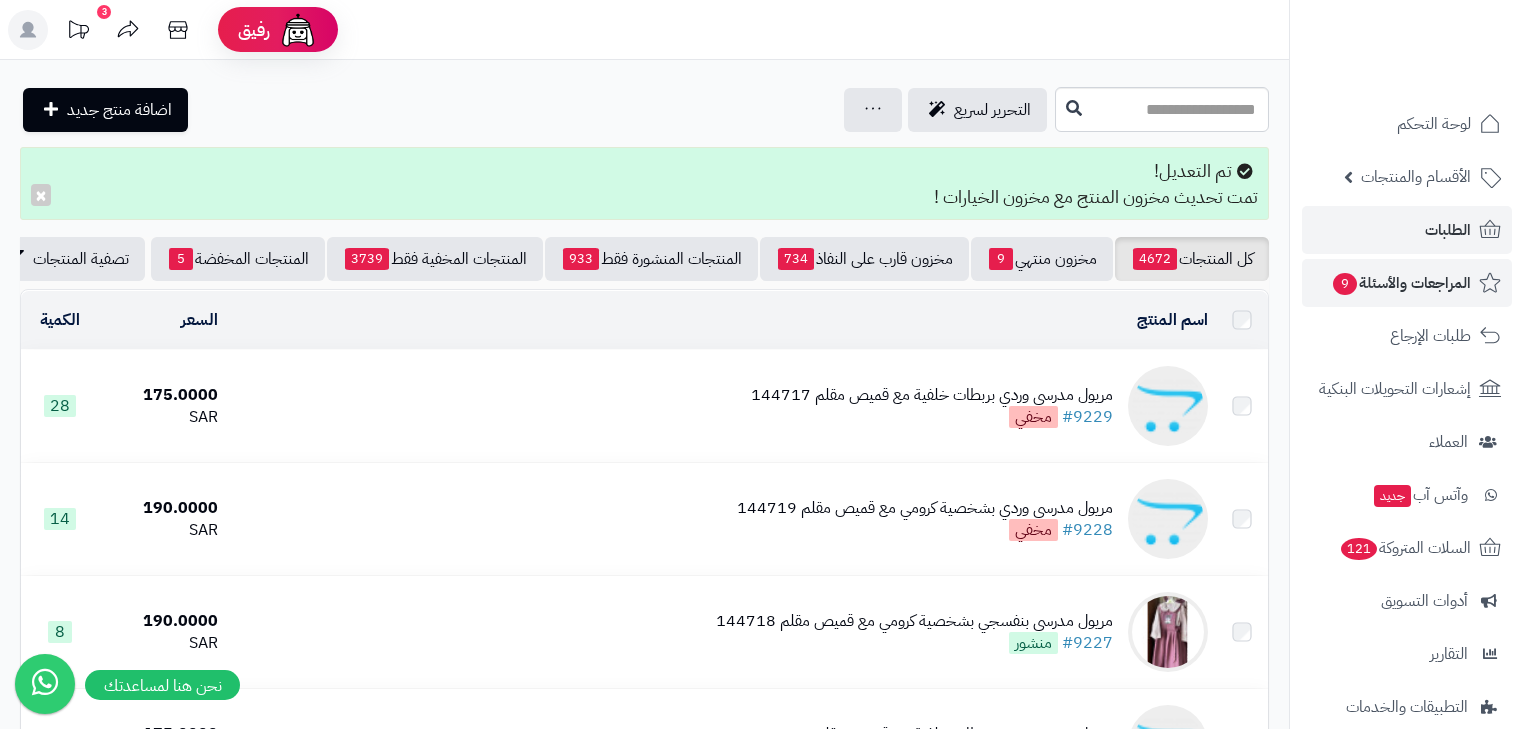 scroll, scrollTop: 0, scrollLeft: 0, axis: both 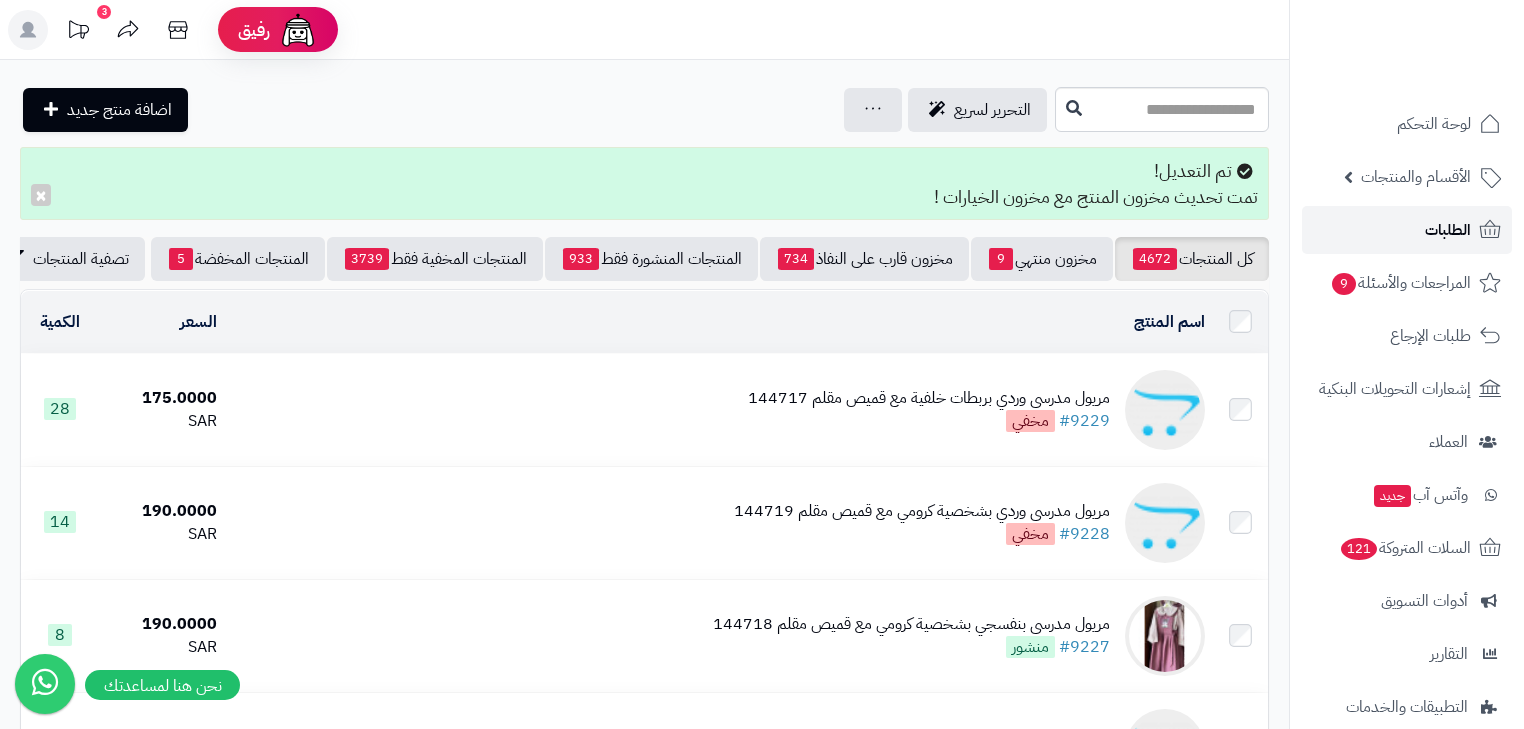 click on "الطلبات" at bounding box center [1407, 230] 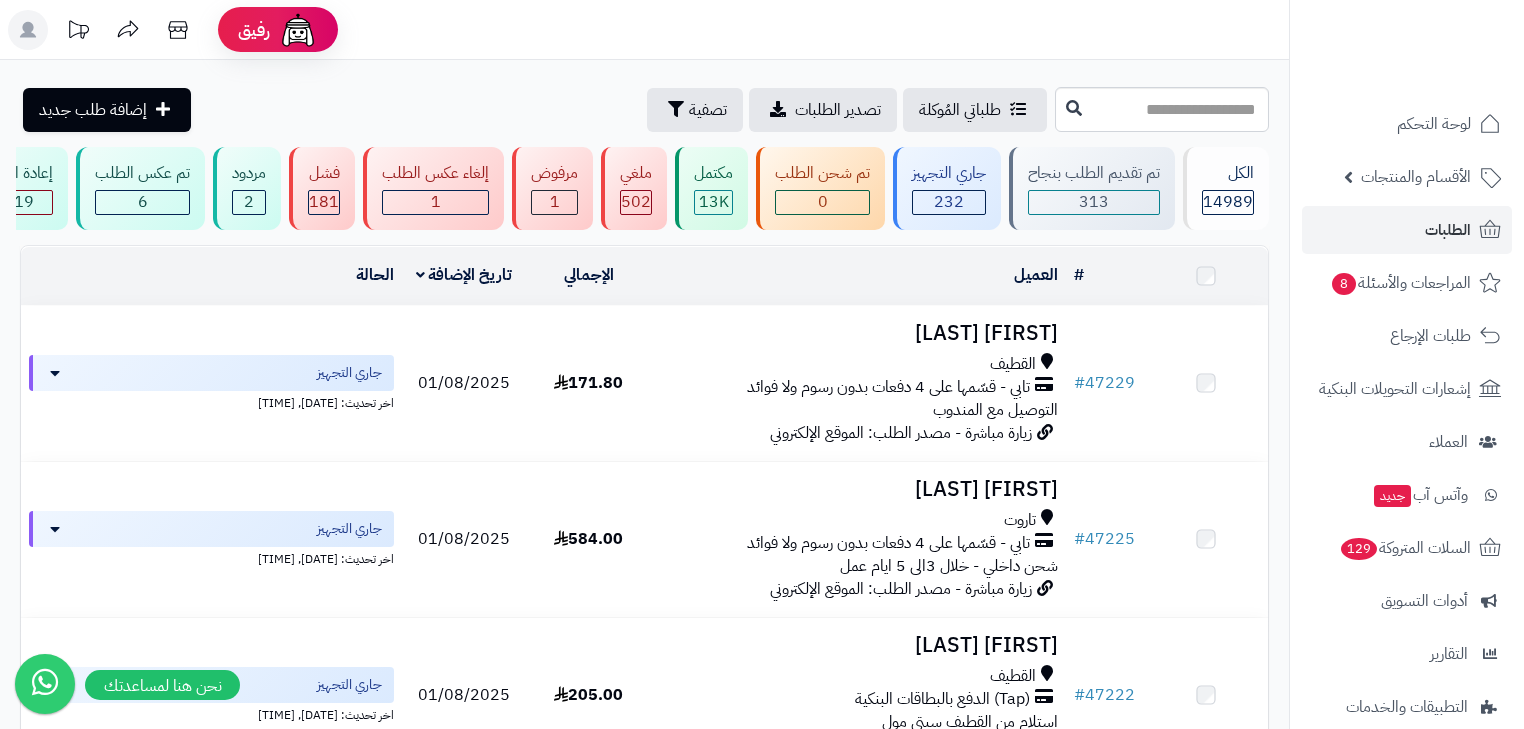 scroll, scrollTop: 0, scrollLeft: 0, axis: both 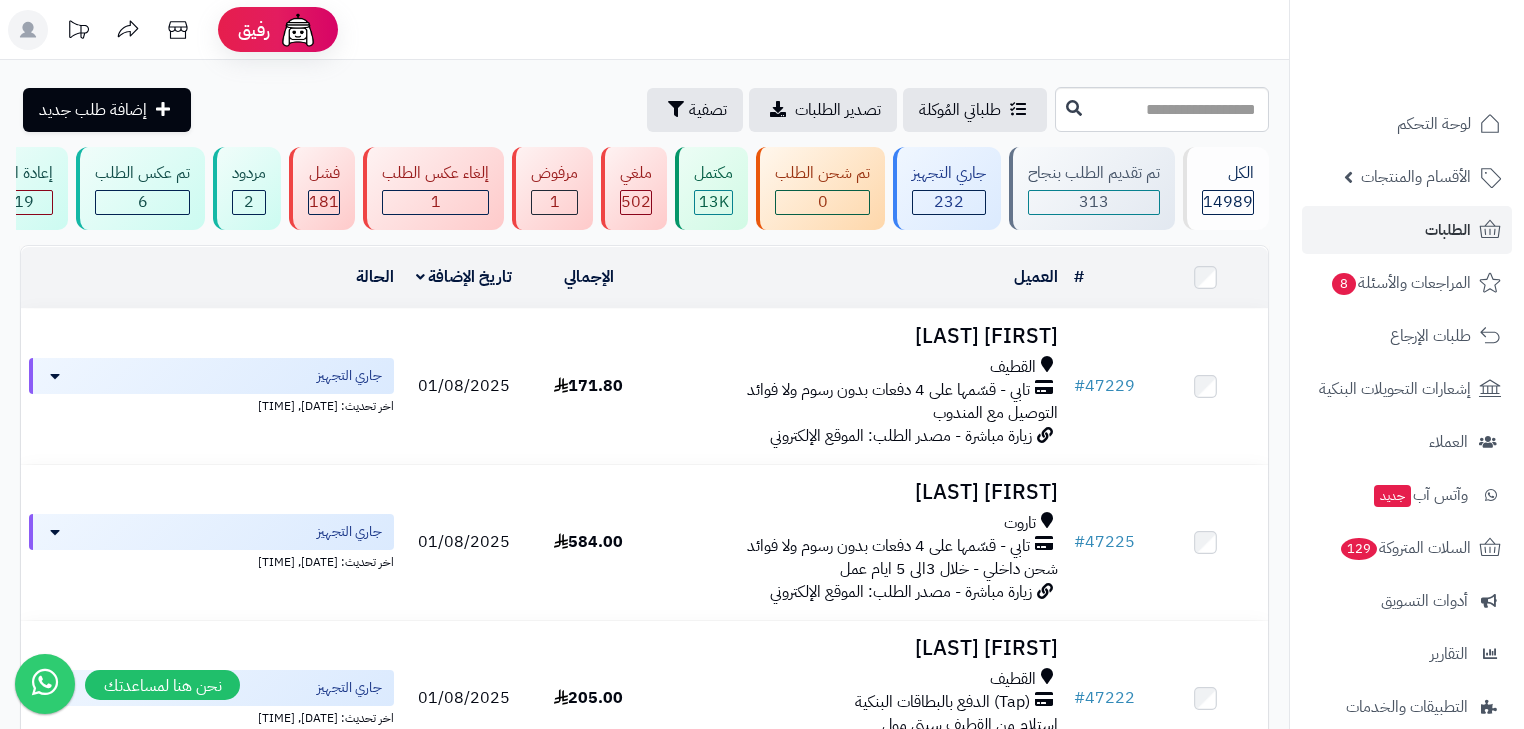 click on "لوحة التحكم" at bounding box center (1434, 124) 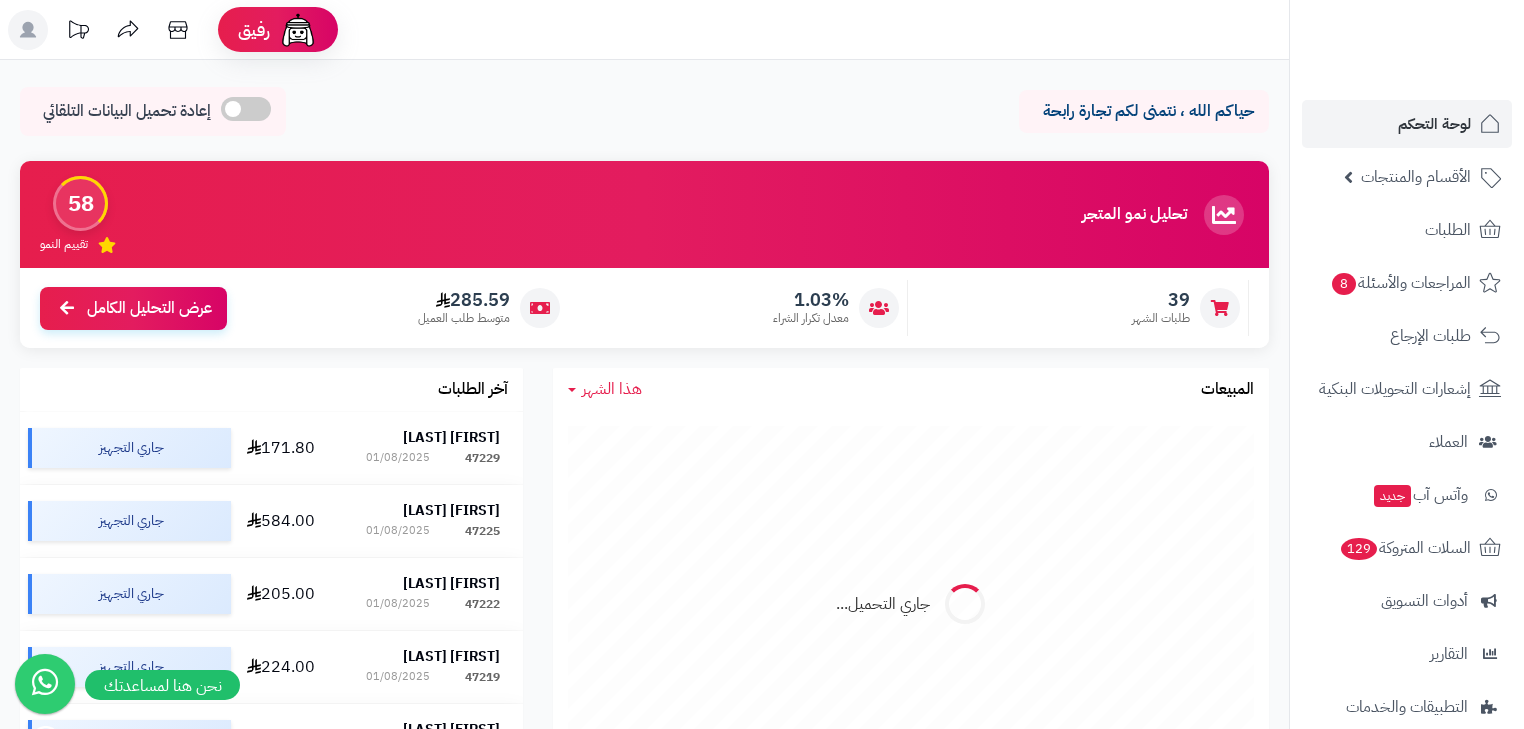 scroll, scrollTop: 0, scrollLeft: 0, axis: both 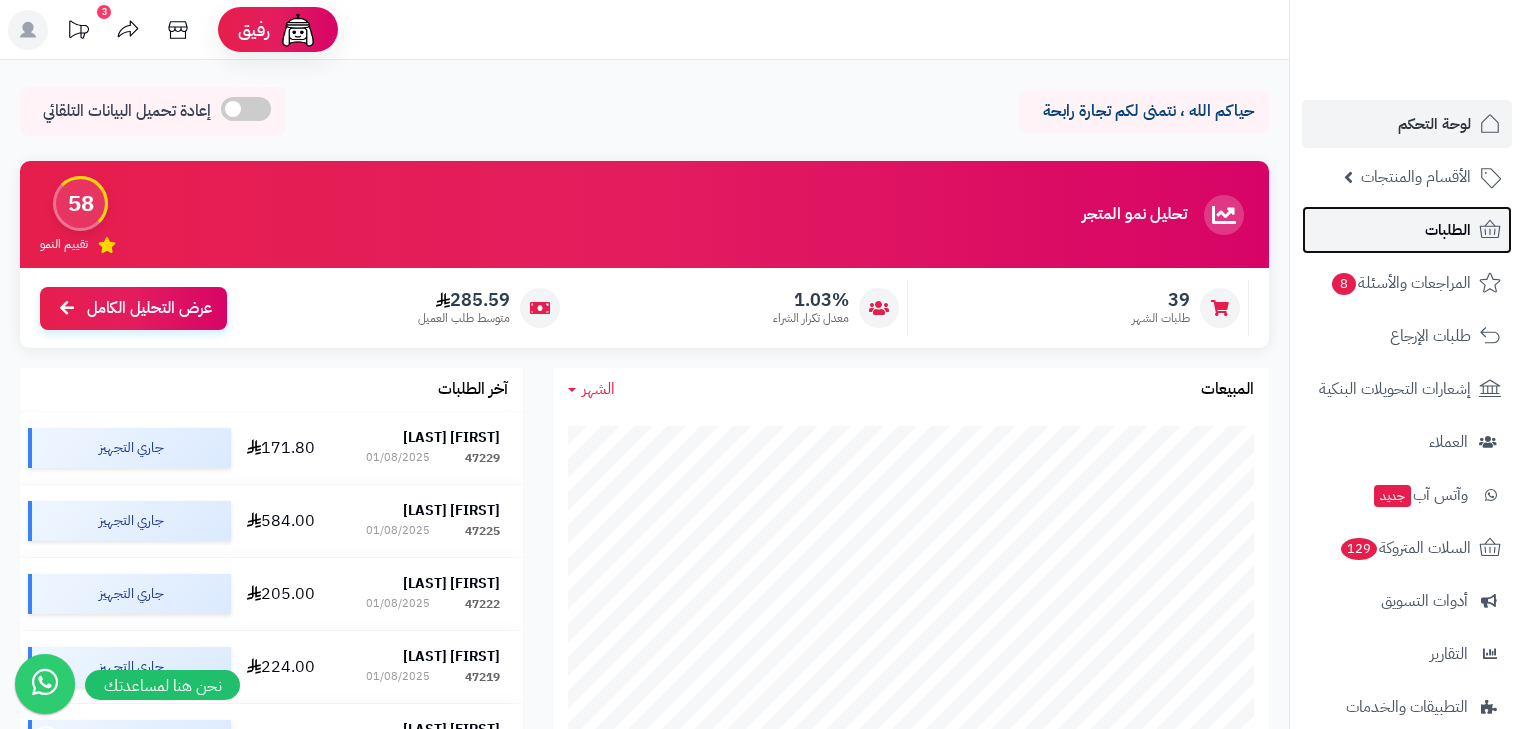 click on "الطلبات" at bounding box center (1407, 230) 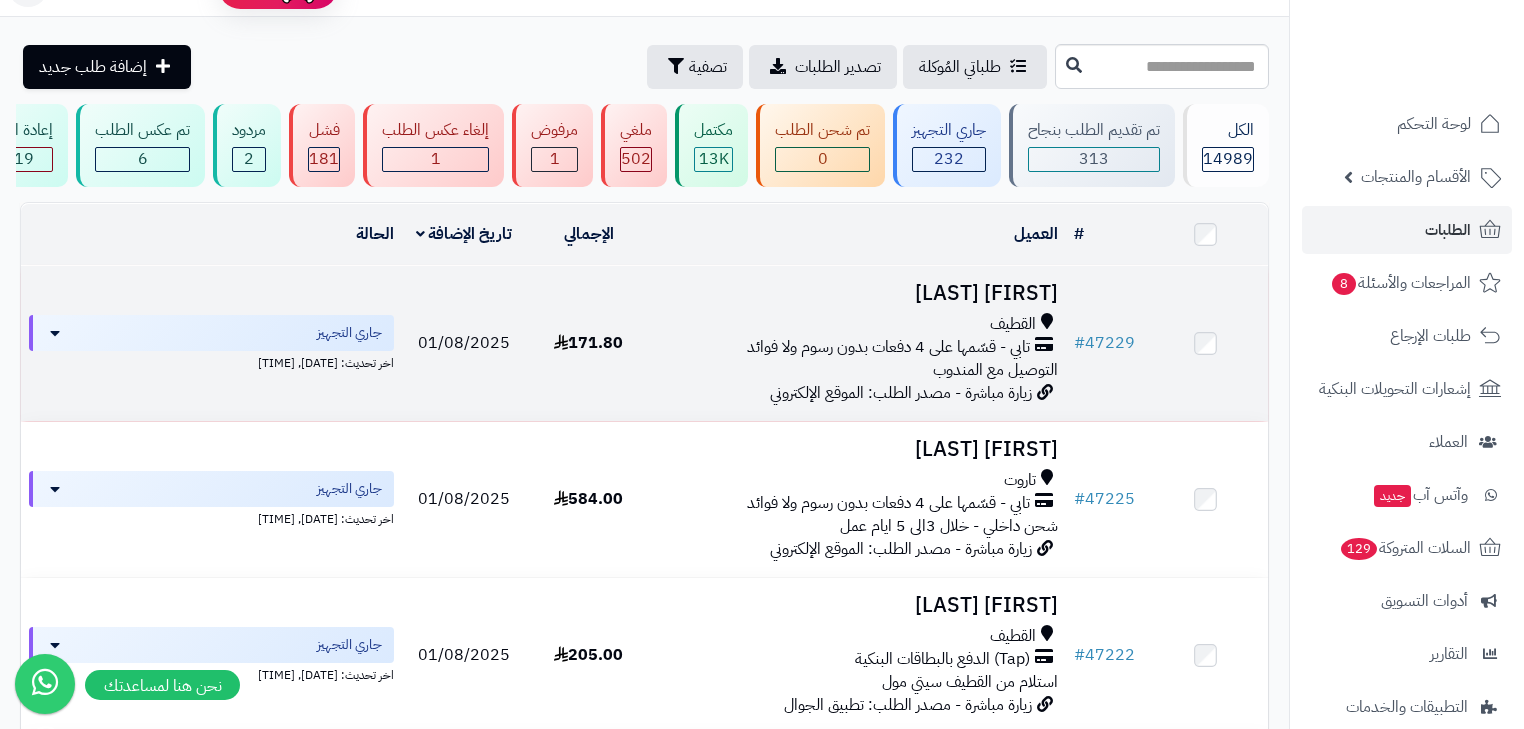 scroll, scrollTop: 80, scrollLeft: 0, axis: vertical 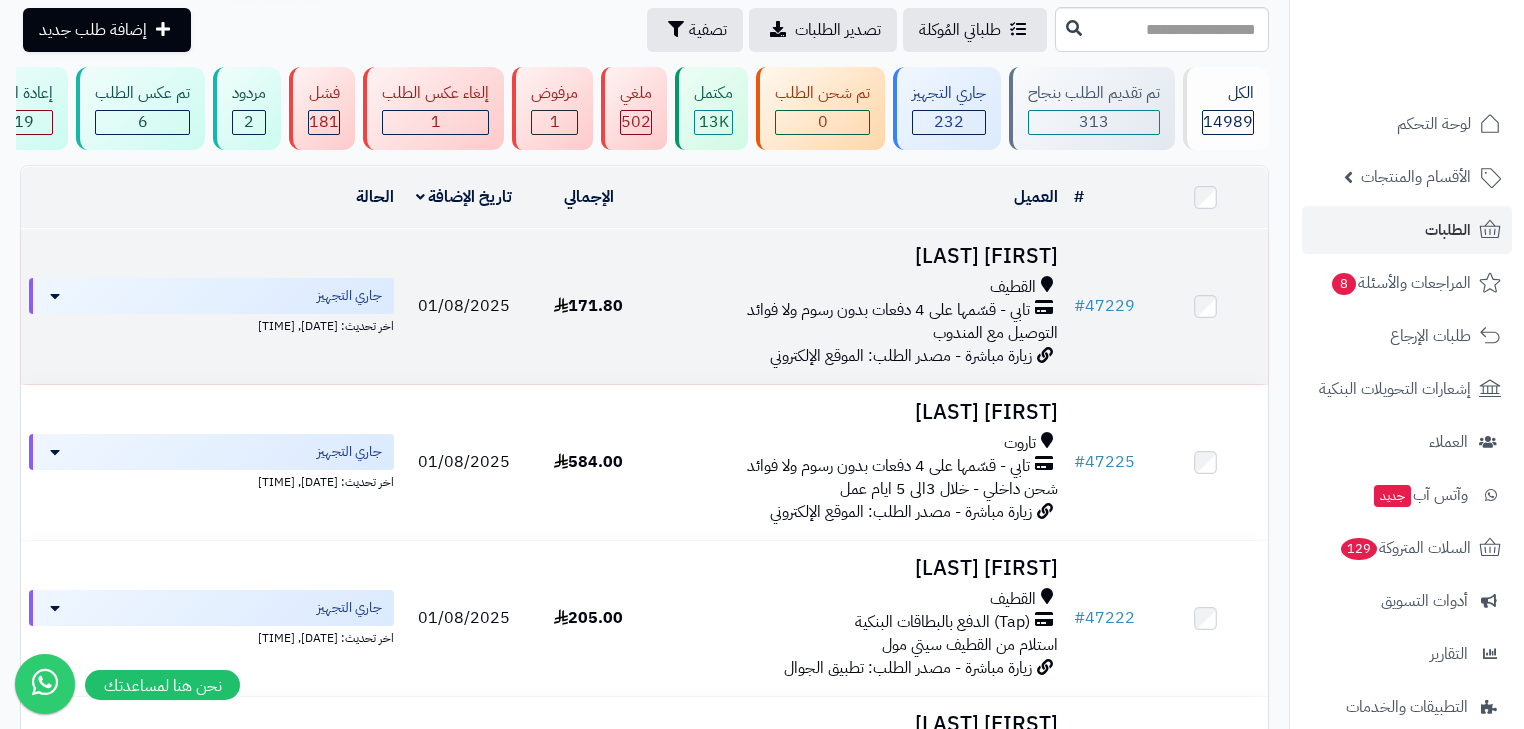 click on "التوصيل مع المندوب" at bounding box center (995, 333) 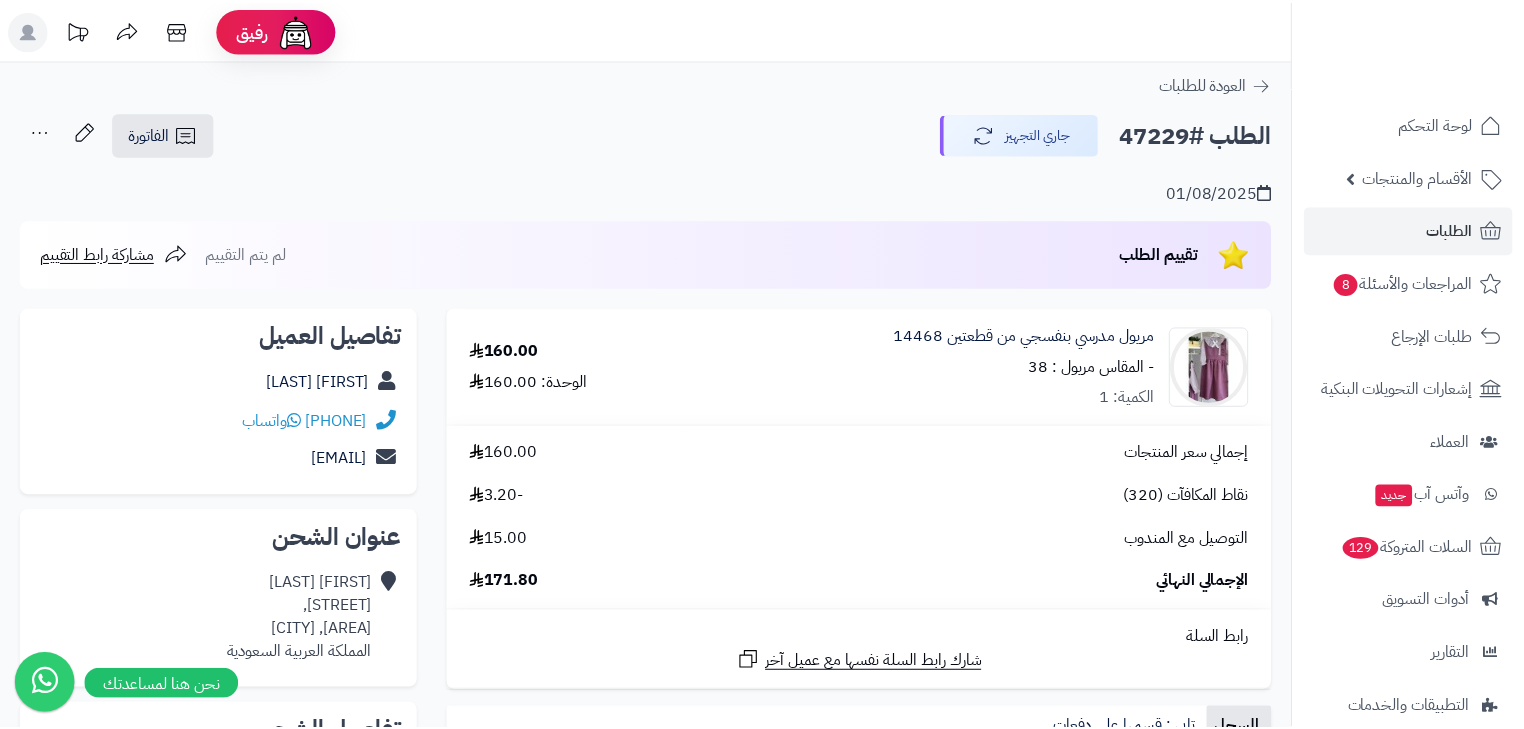 scroll, scrollTop: 0, scrollLeft: 0, axis: both 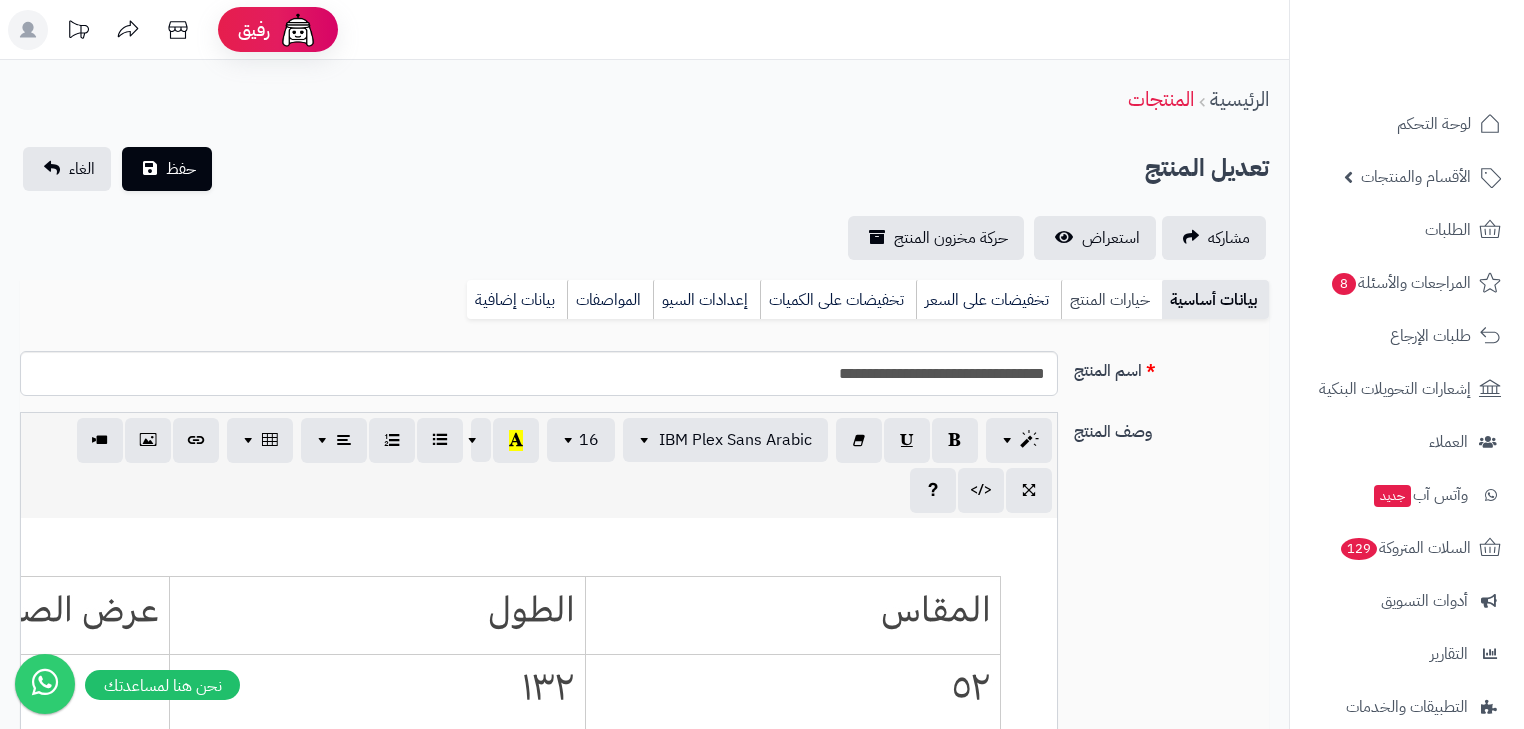 click on "خيارات المنتج" at bounding box center [1111, 300] 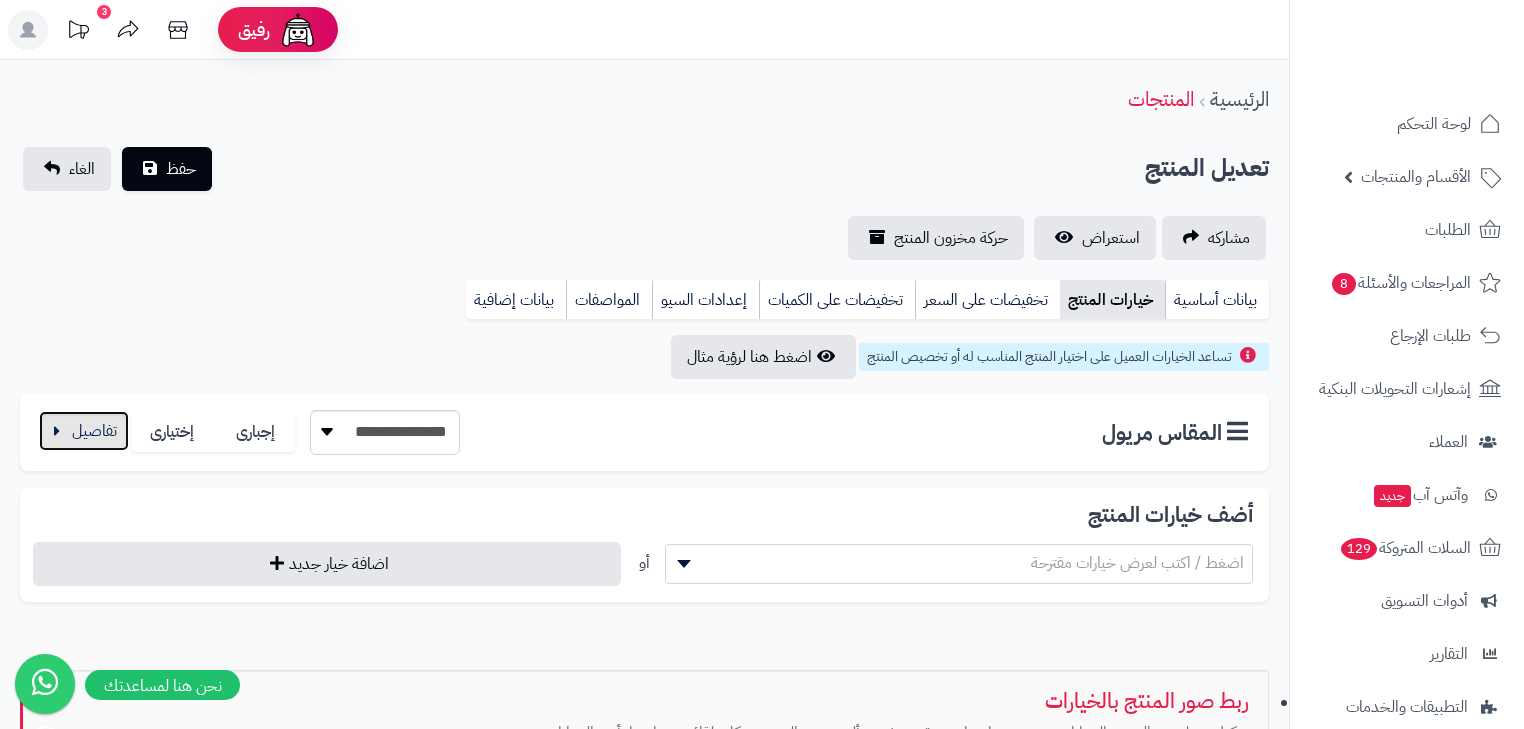 click at bounding box center (84, 431) 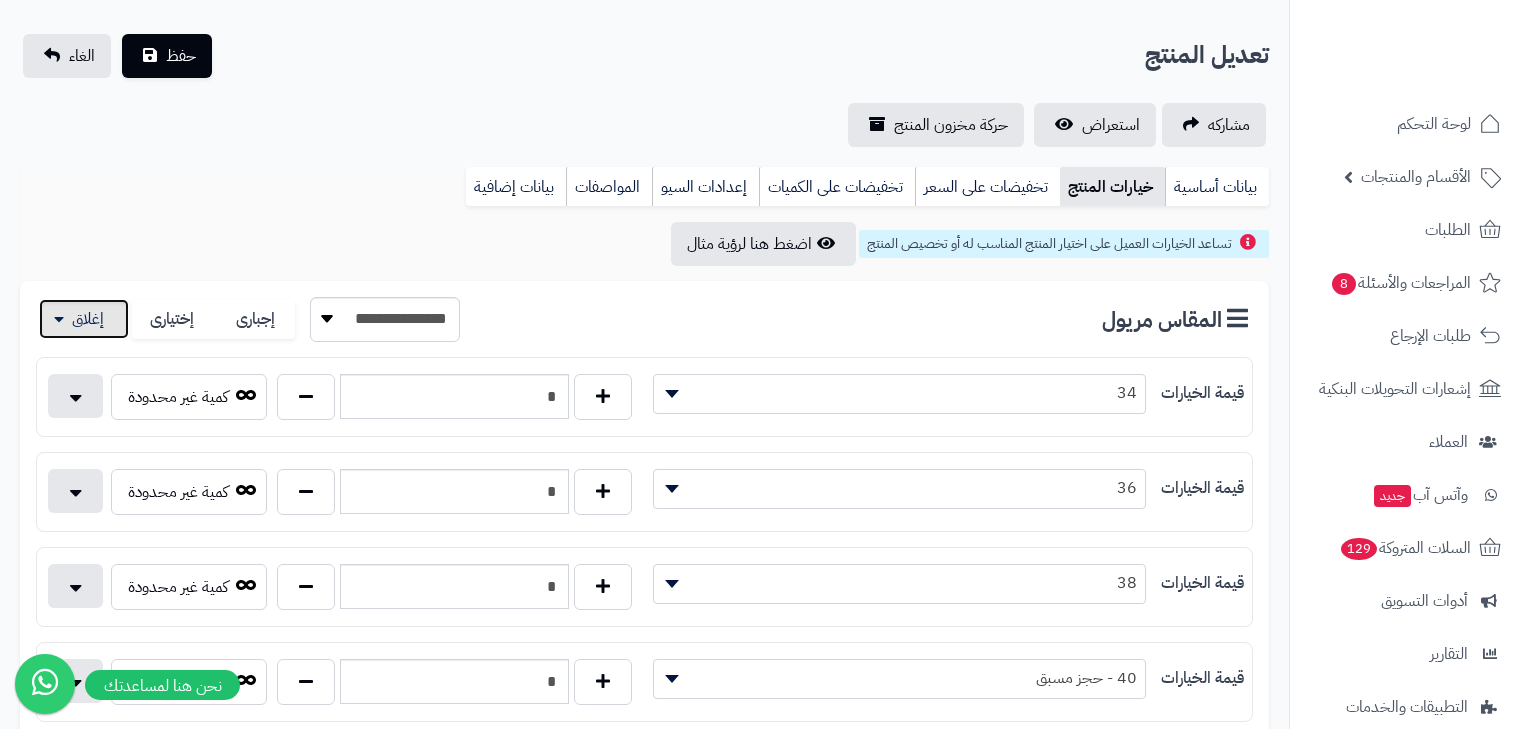 scroll, scrollTop: 160, scrollLeft: 0, axis: vertical 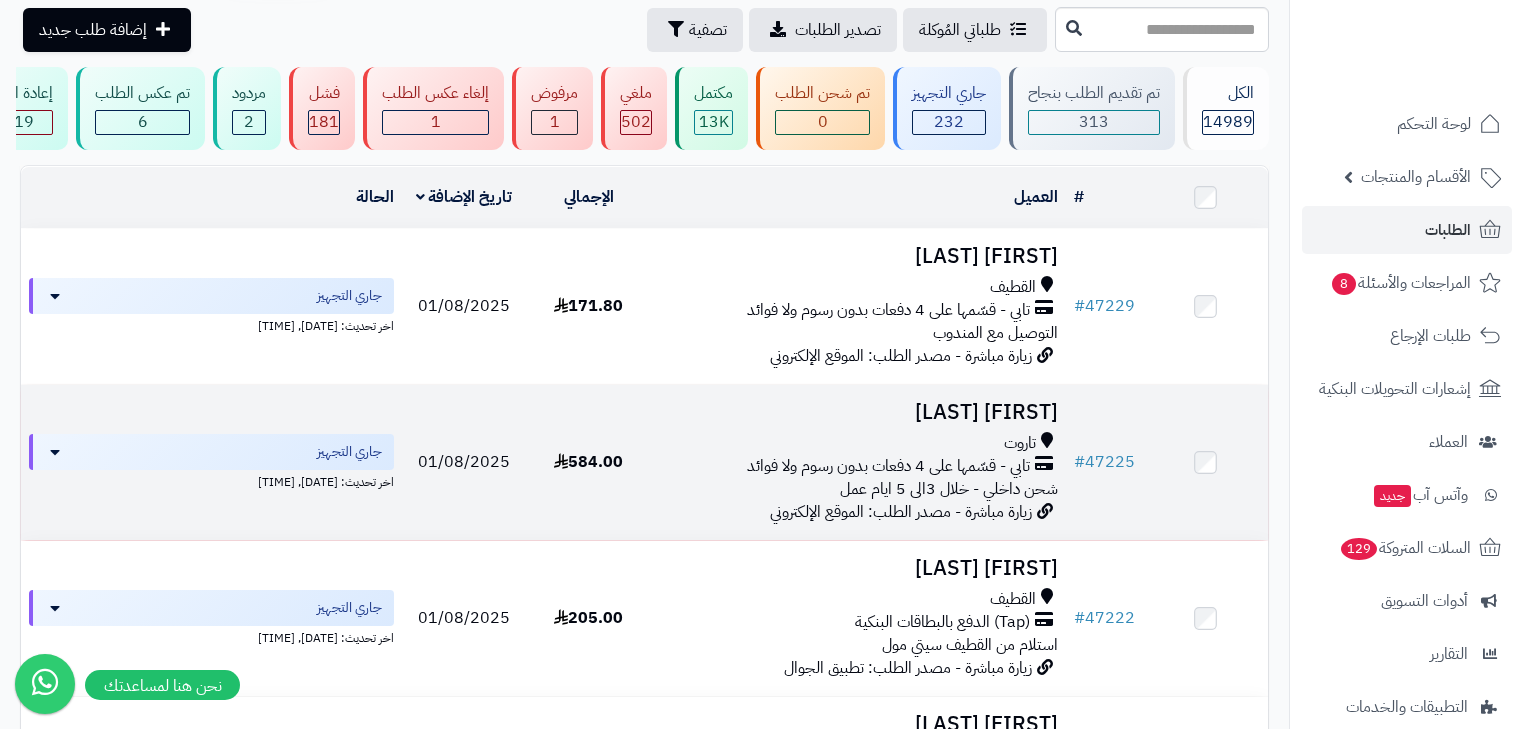 click on "شحن داخلي  - خلال 3الى 5 ايام عمل" at bounding box center [949, 489] 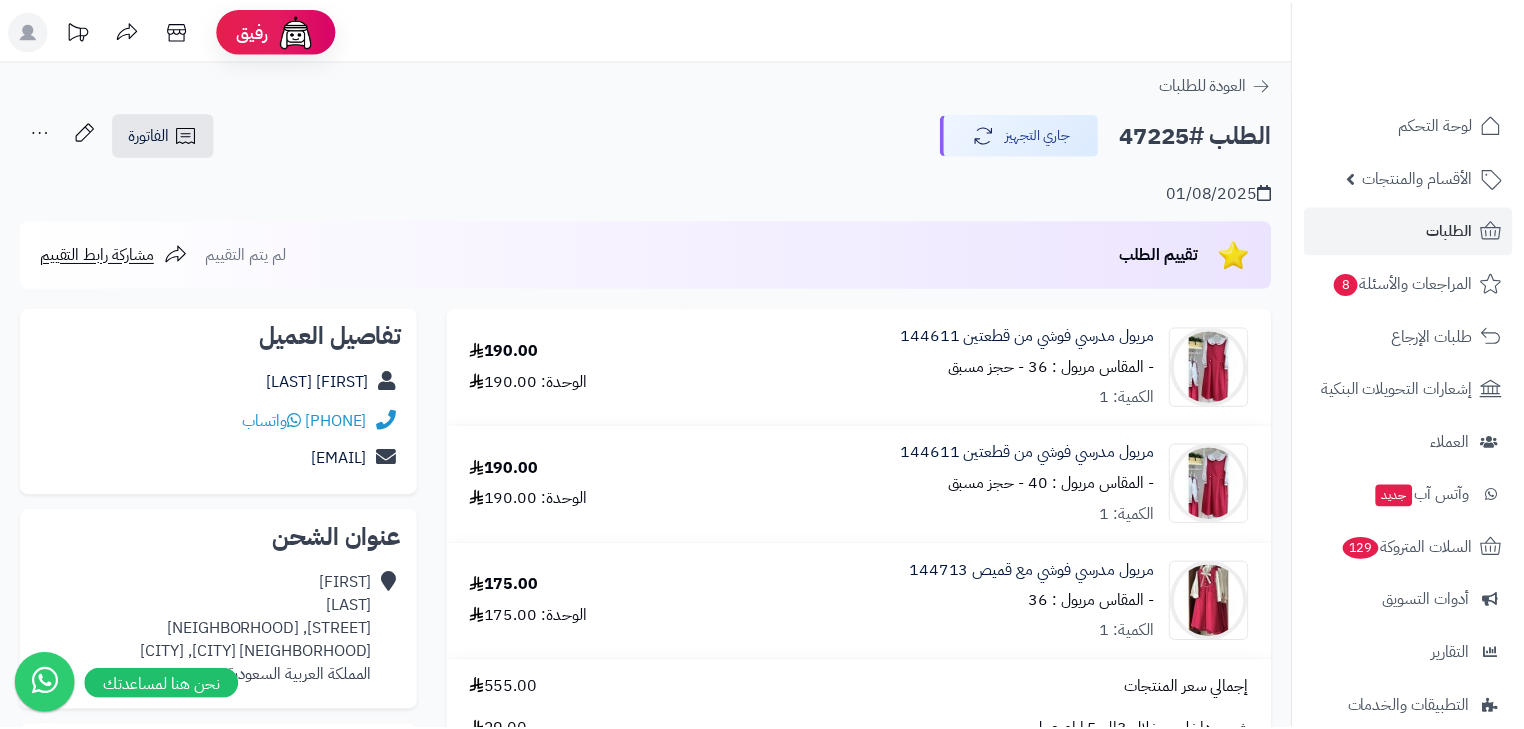 scroll, scrollTop: 0, scrollLeft: 0, axis: both 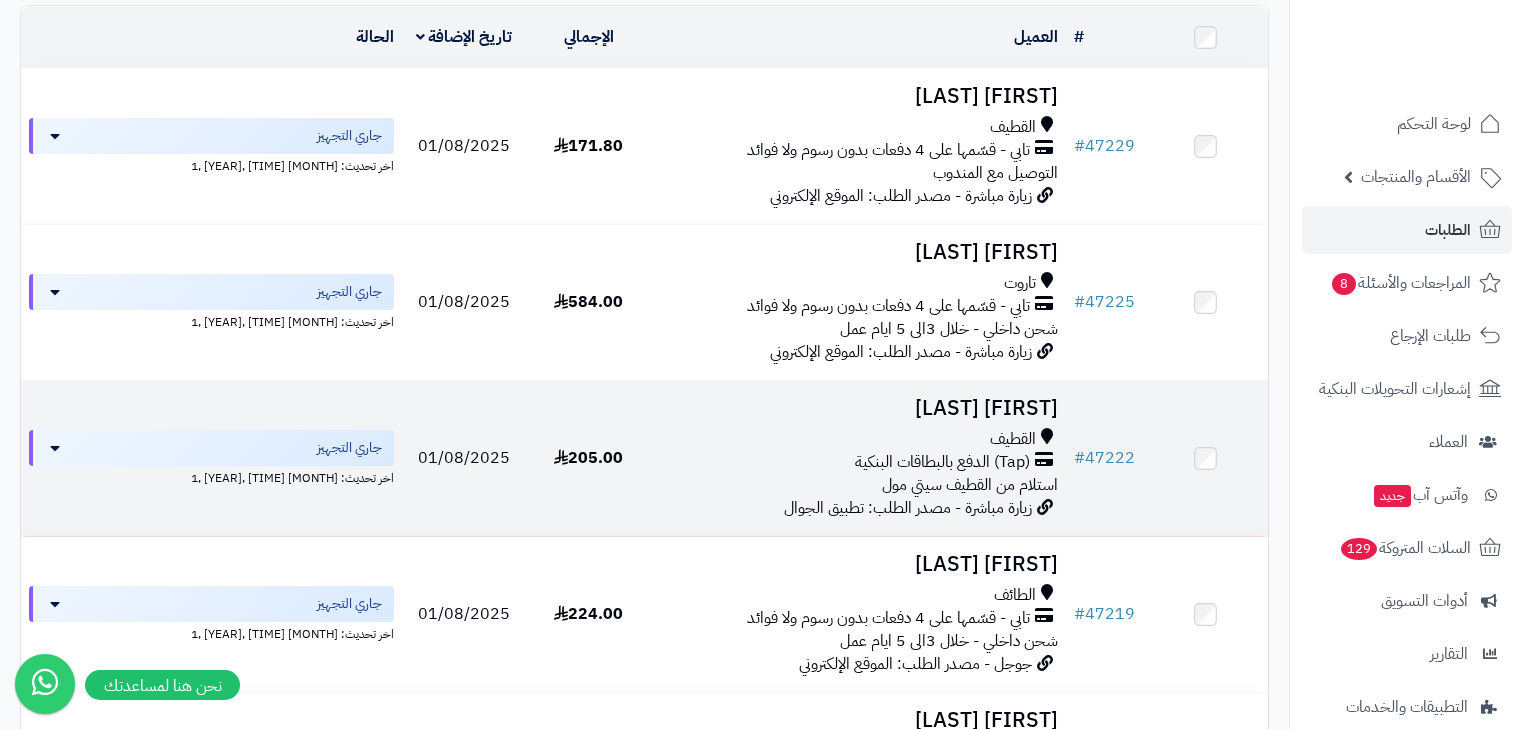 click on "(Tap) الدفع بالبطاقات البنكية" at bounding box center [942, 462] 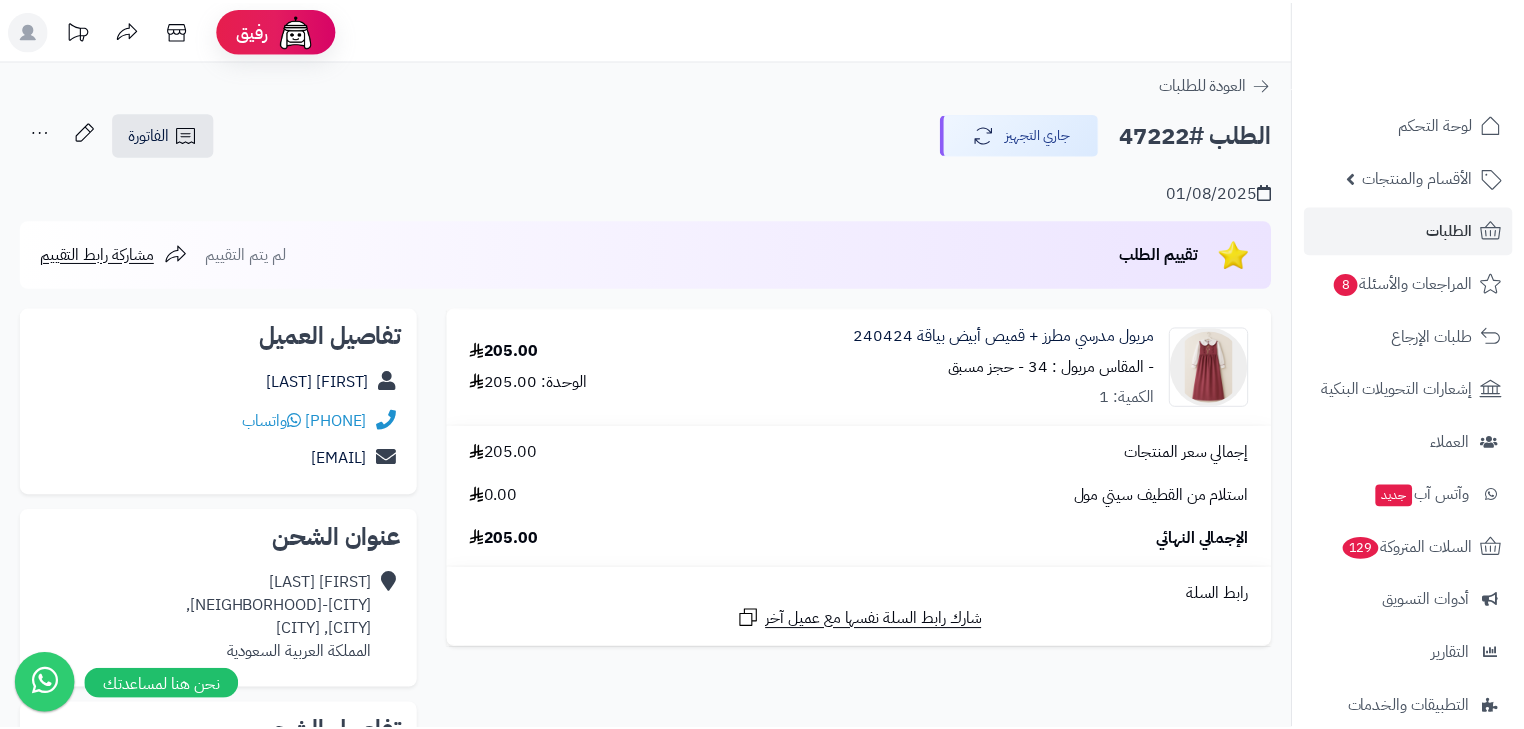 scroll, scrollTop: 0, scrollLeft: 0, axis: both 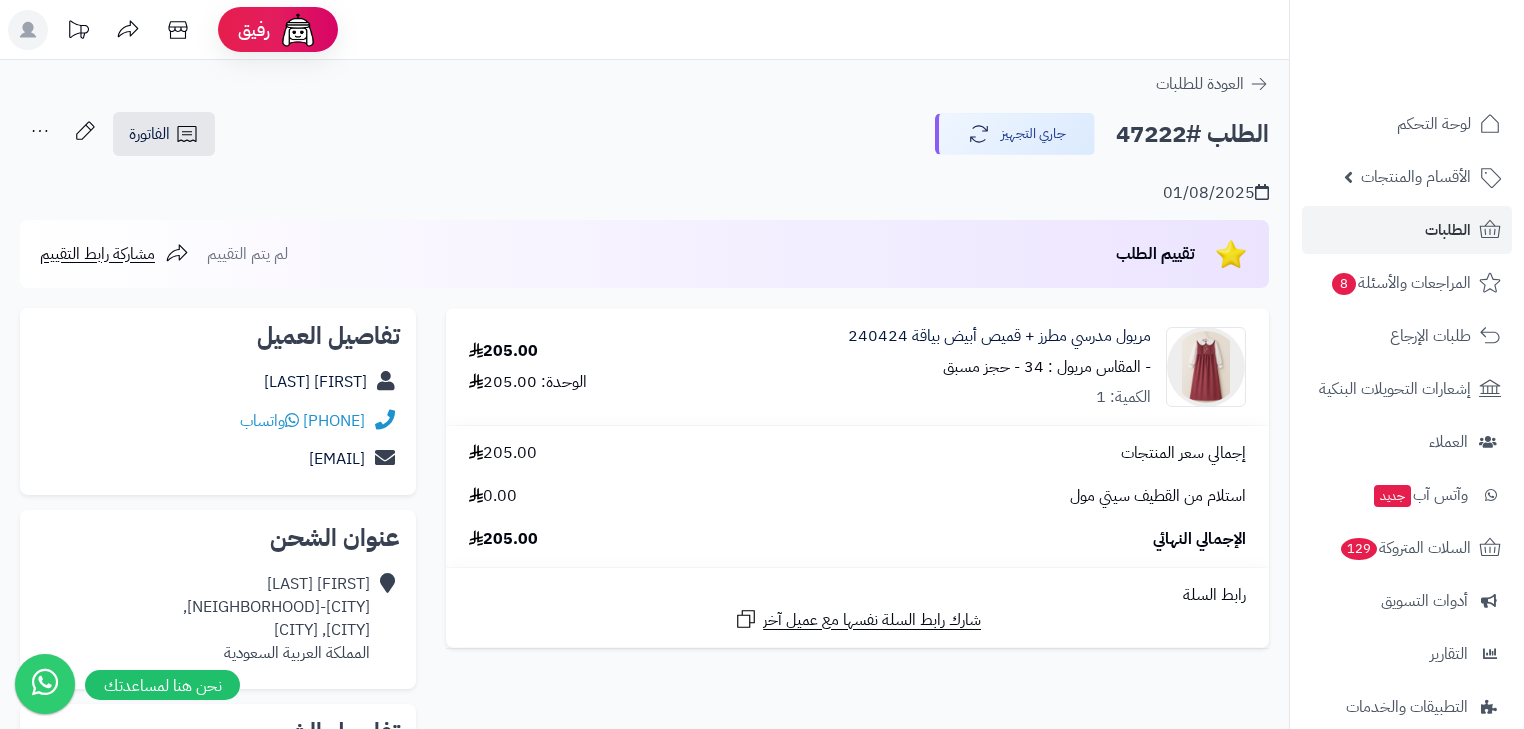 click on "إجمالي سعر المنتجات
205.00" at bounding box center [857, 453] 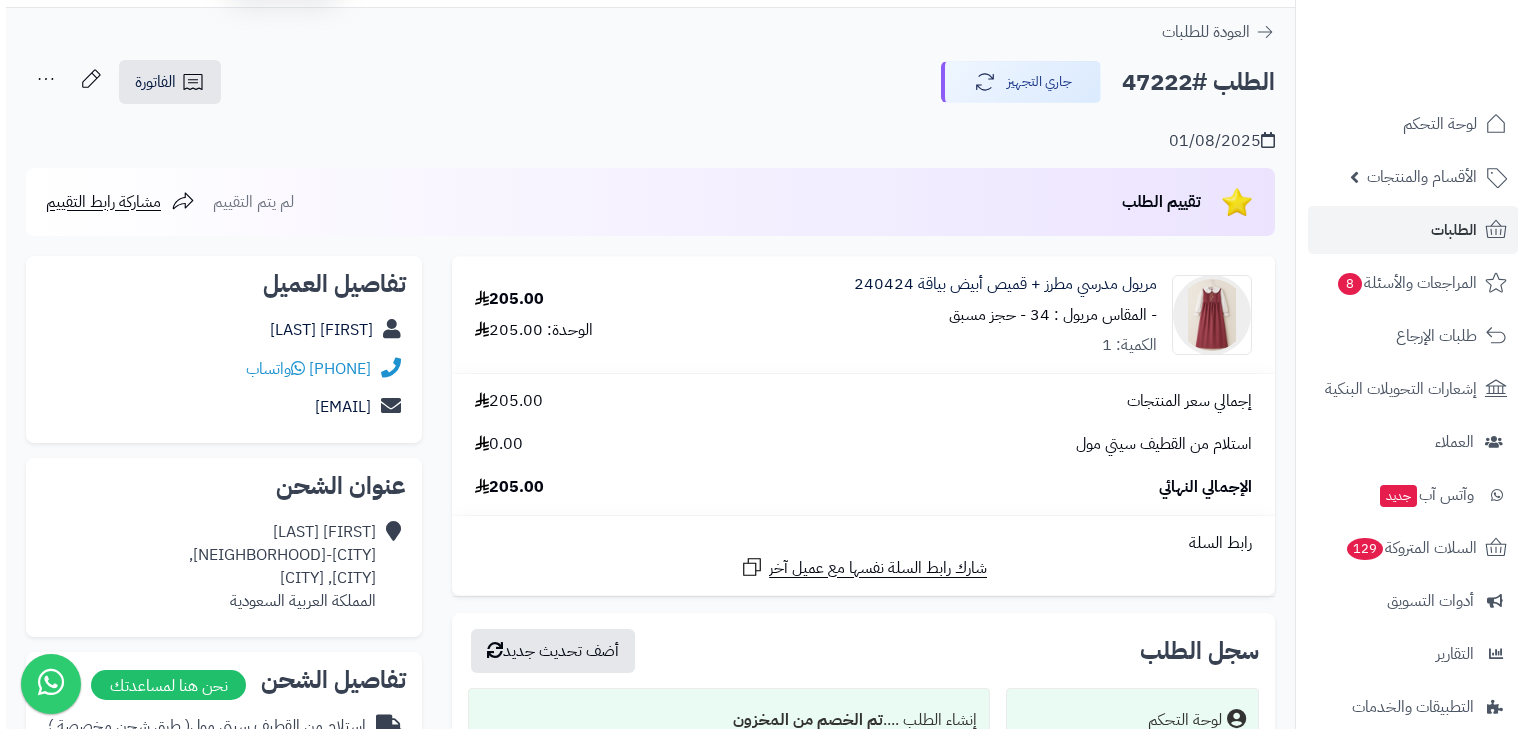 scroll, scrollTop: 80, scrollLeft: 0, axis: vertical 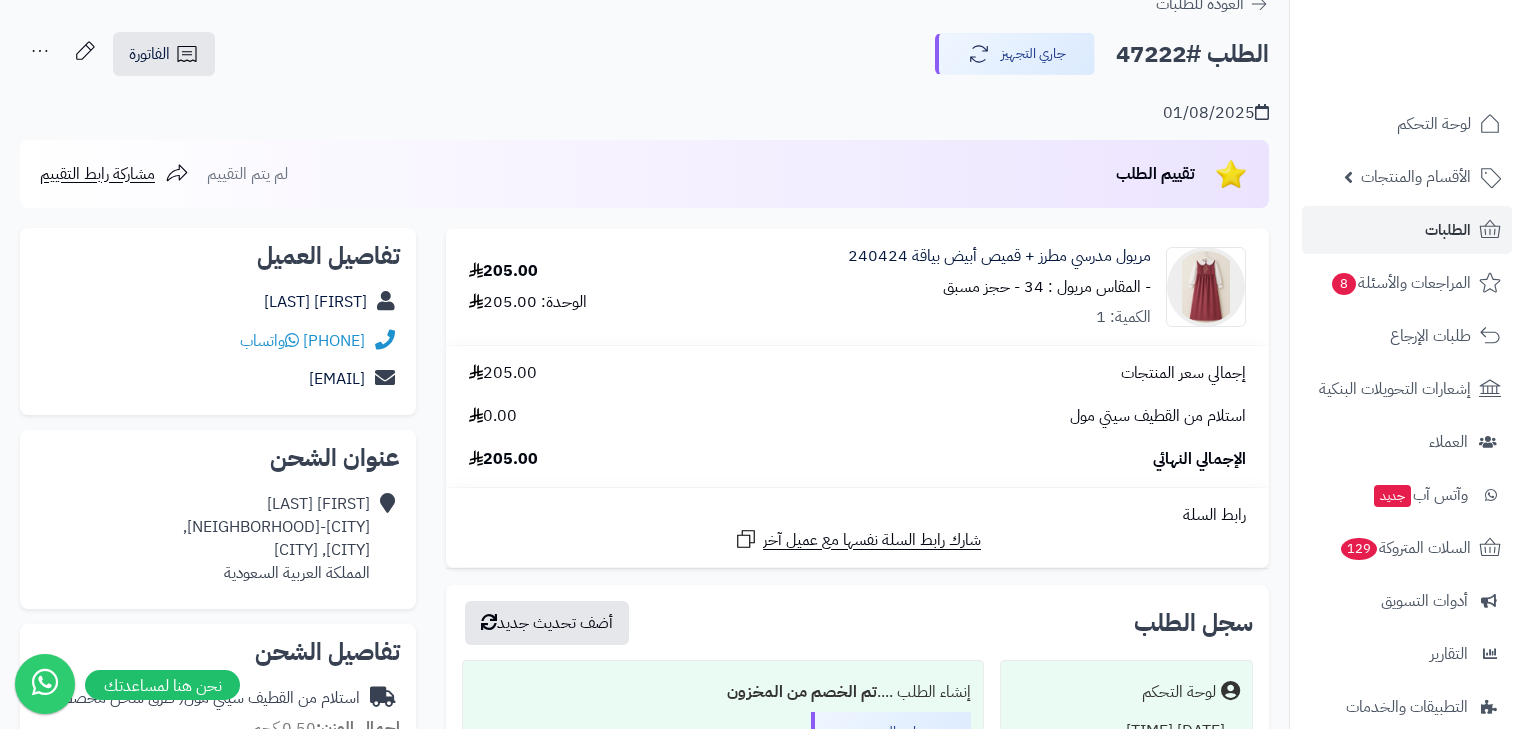 click 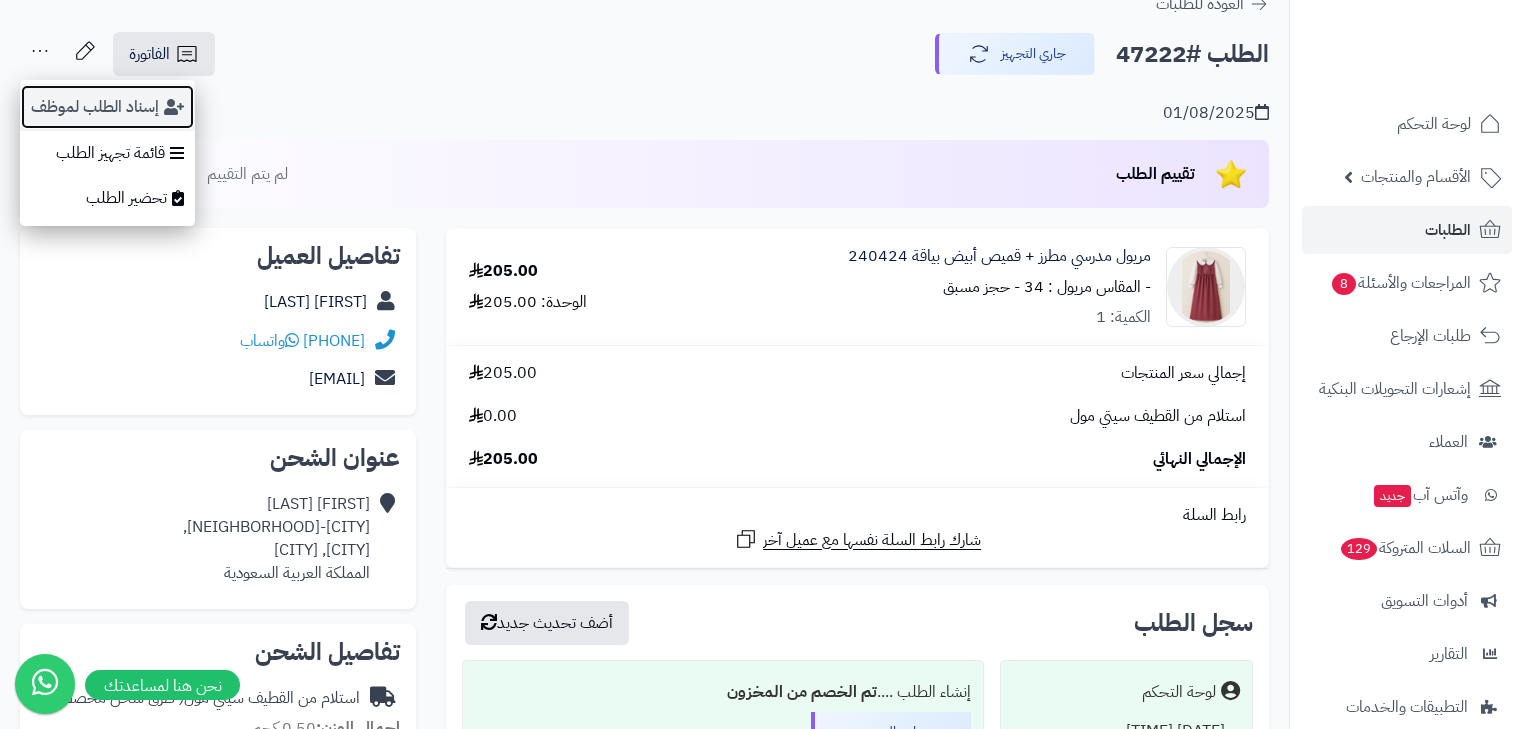 click on "إسناد الطلب لموظف" at bounding box center (107, 107) 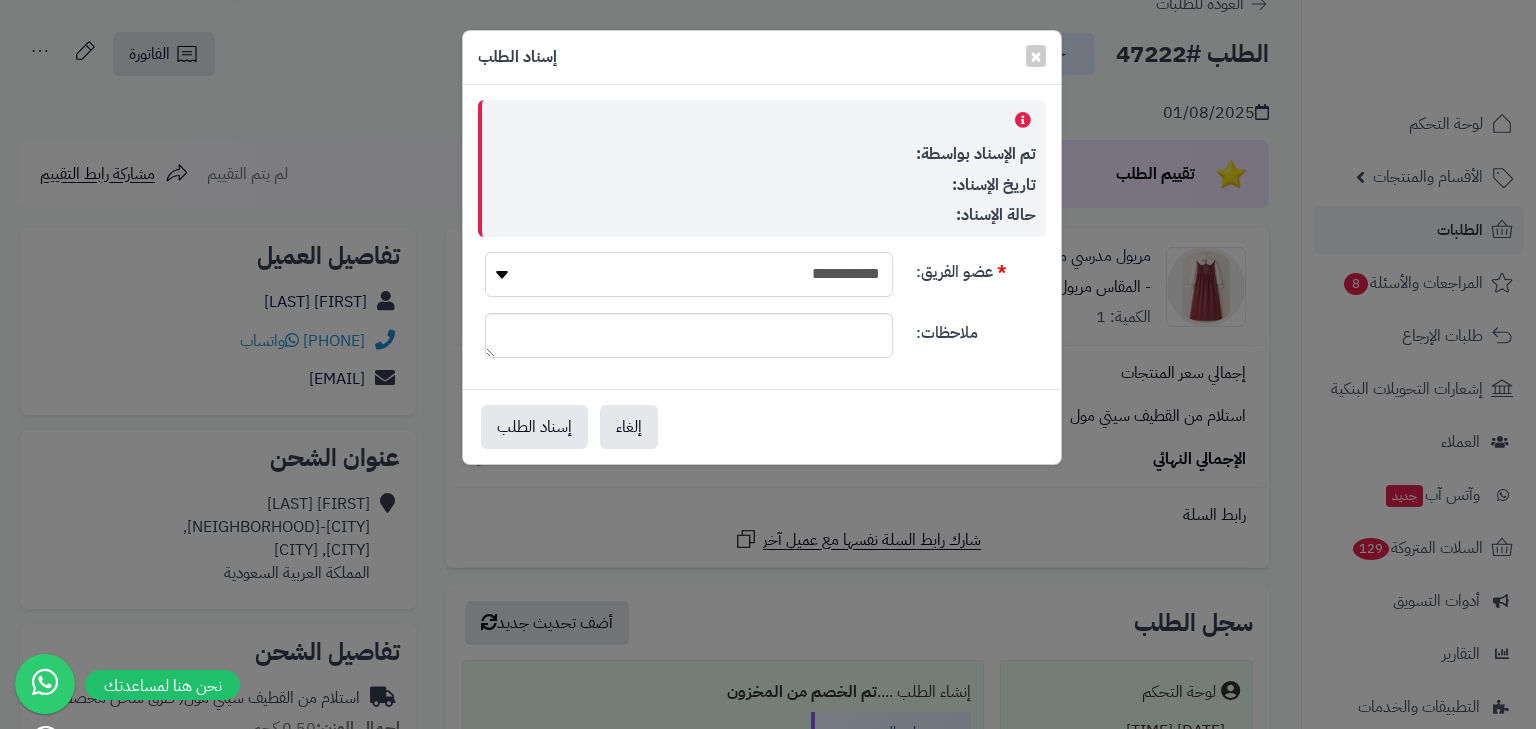click on "**********" at bounding box center (689, 274) 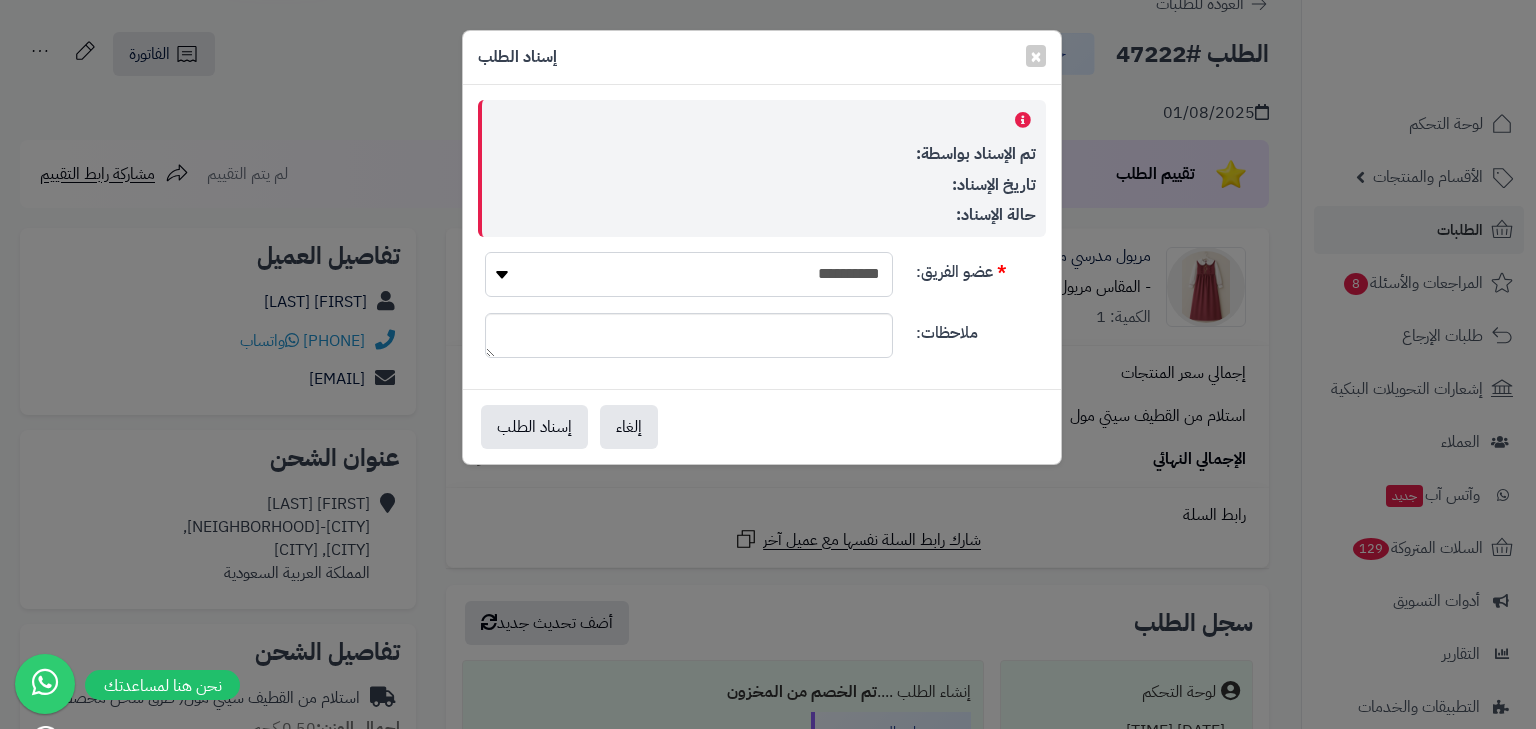 click on "**********" at bounding box center [689, 274] 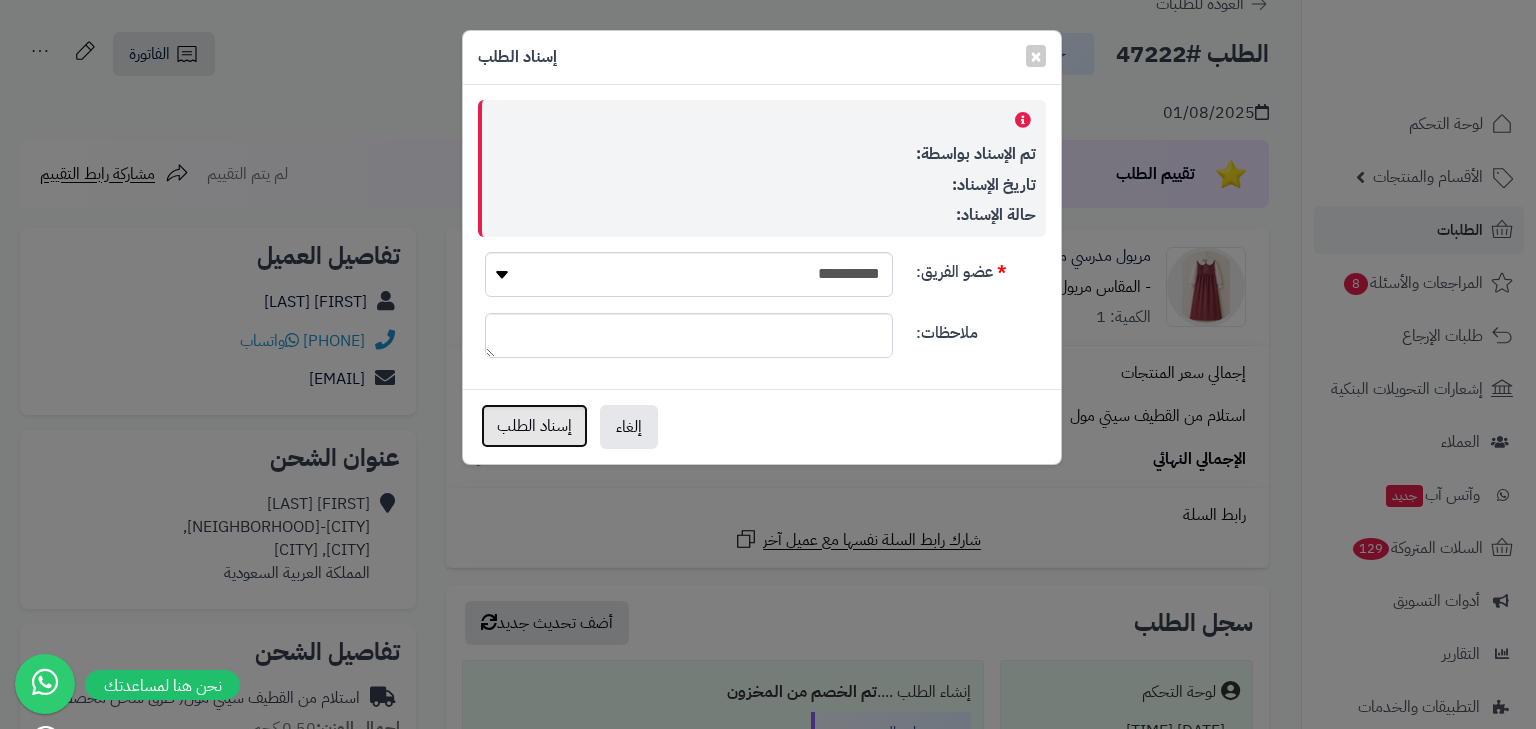 click on "إسناد الطلب" at bounding box center [534, 426] 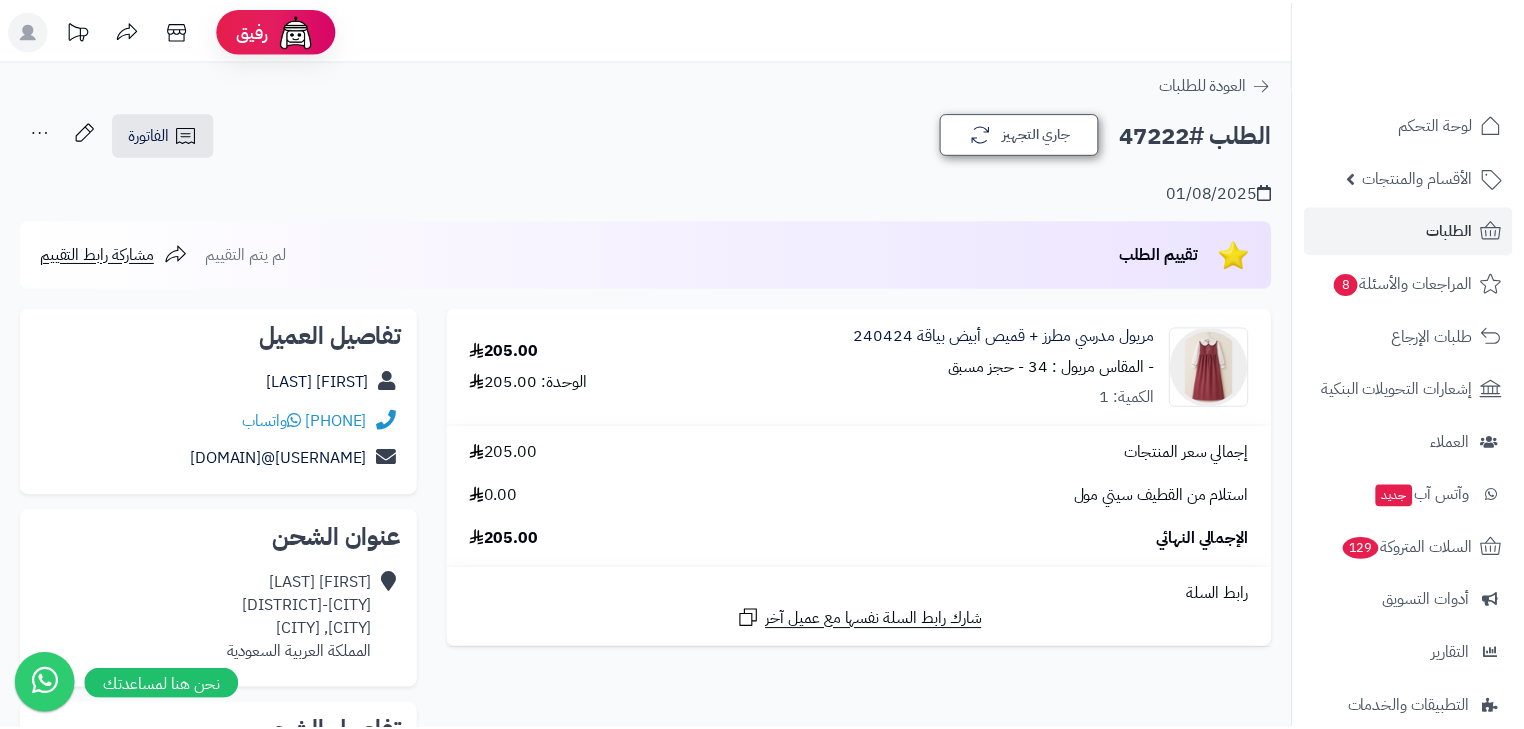 scroll, scrollTop: 80, scrollLeft: 0, axis: vertical 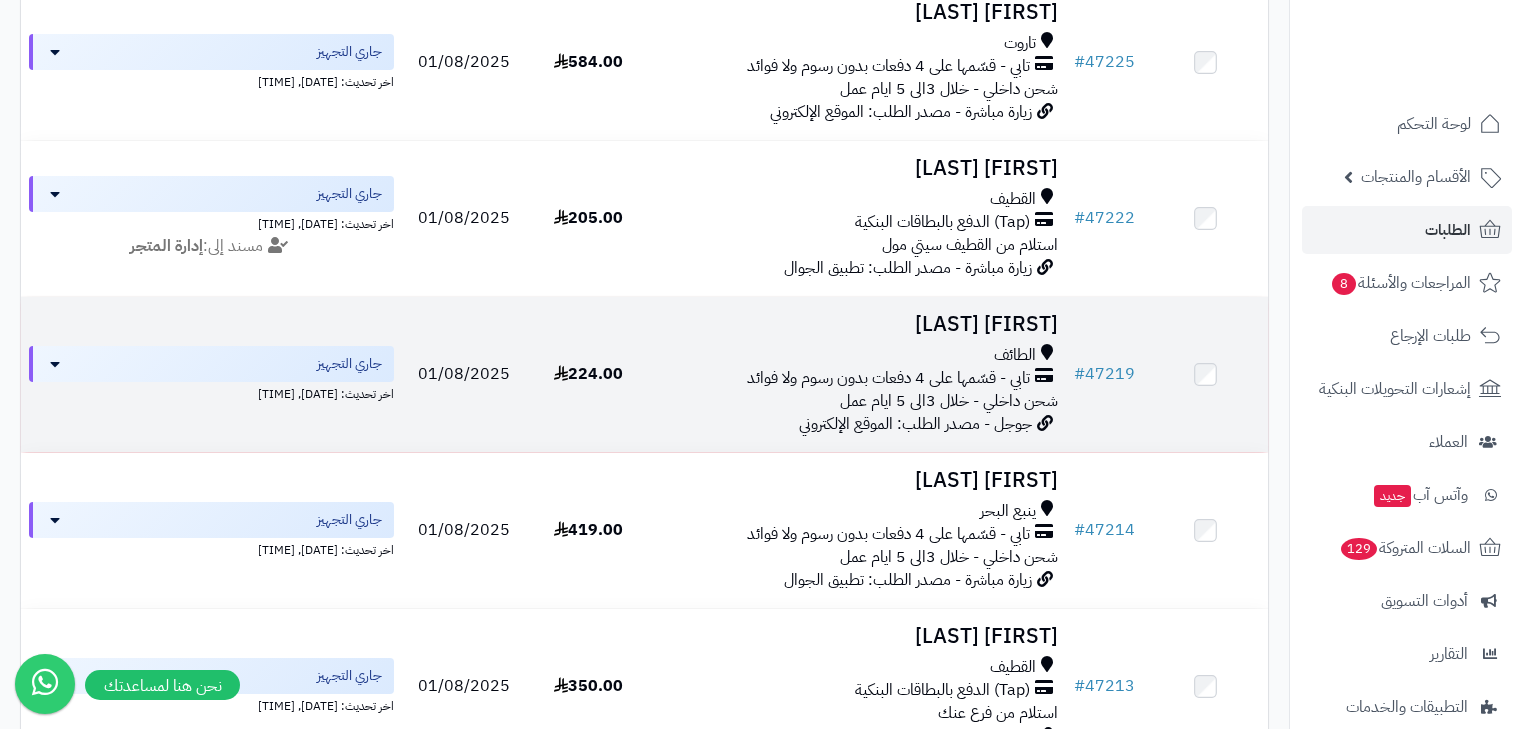 click on "شحن داخلي  - خلال 3الى 5 ايام عمل" at bounding box center [949, 401] 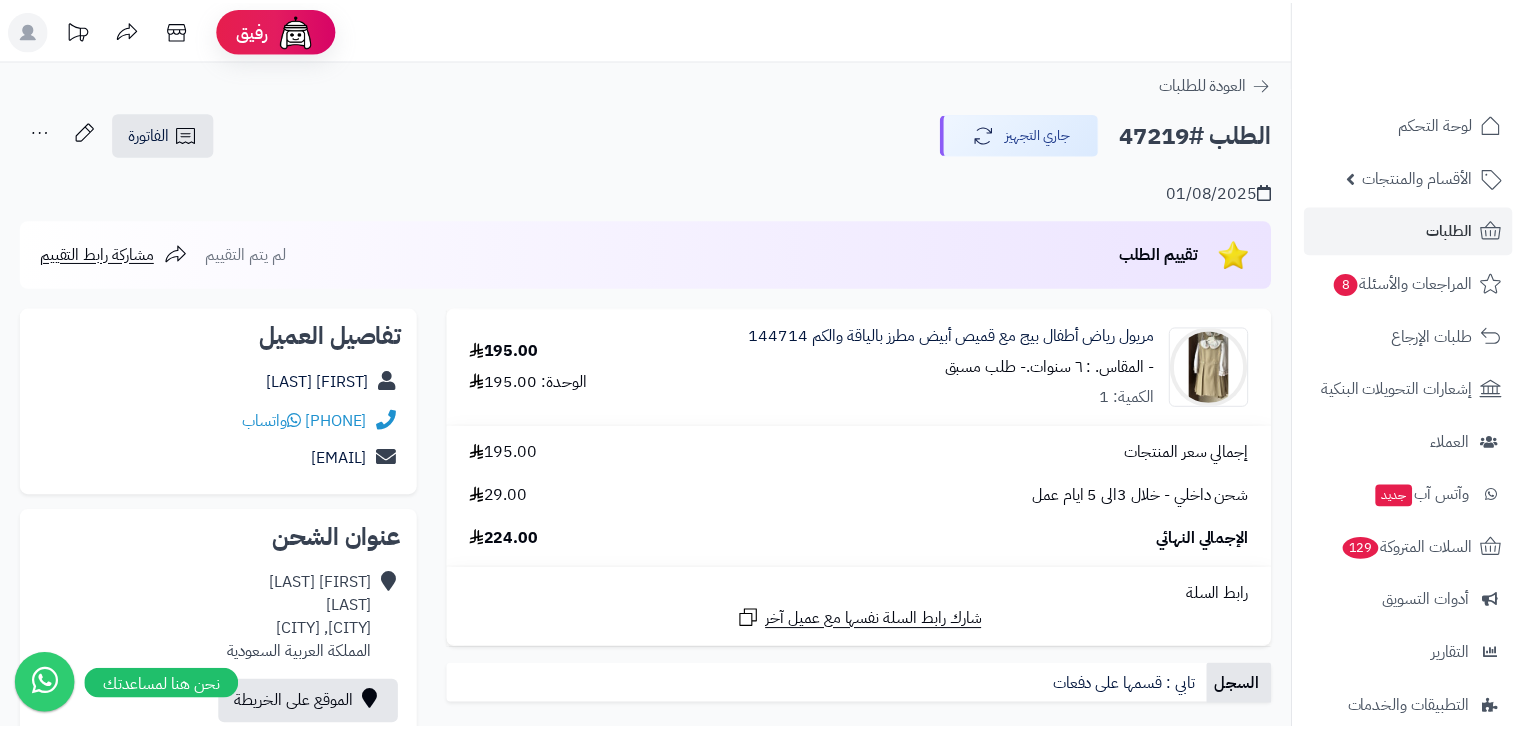 scroll, scrollTop: 0, scrollLeft: 0, axis: both 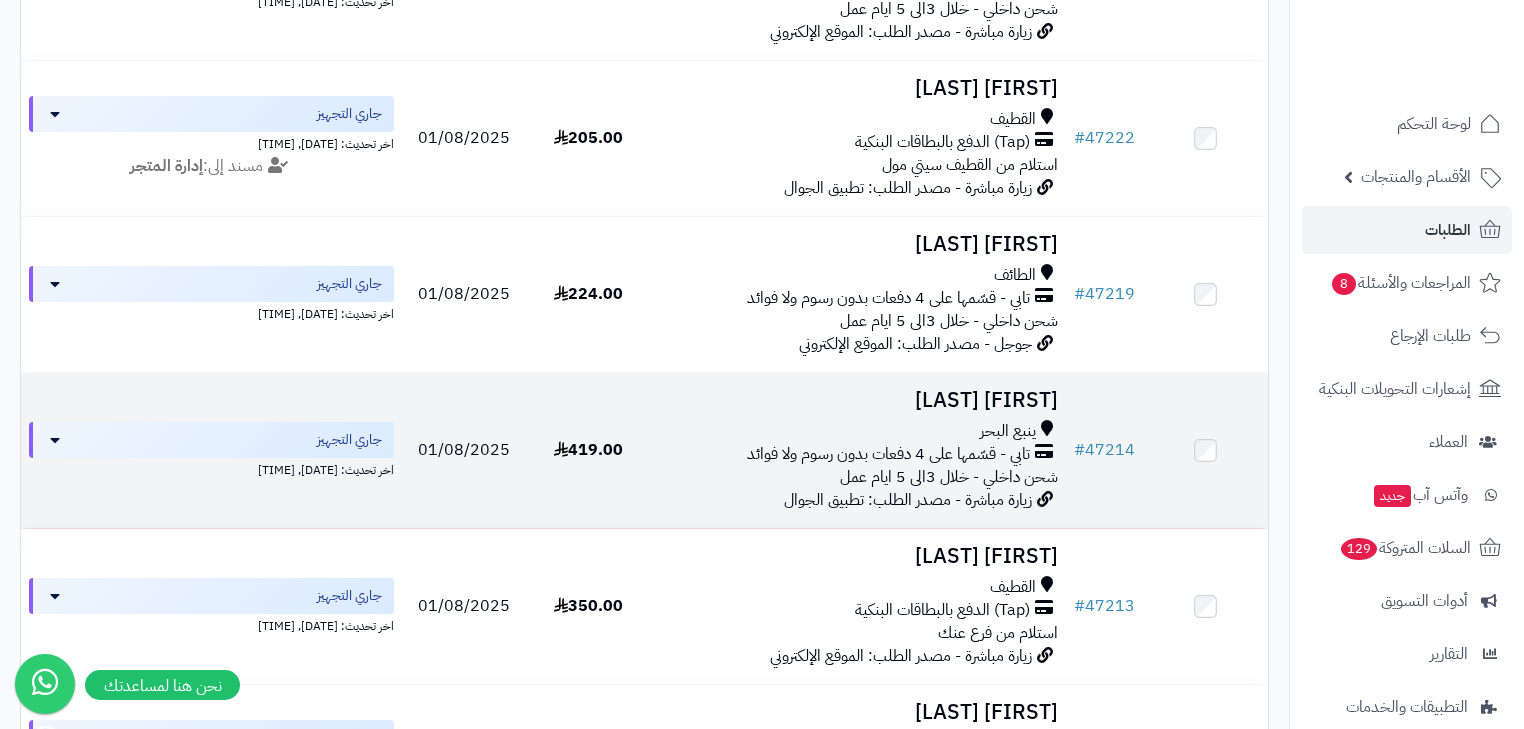 click on "[FIRST]  [LAST]" at bounding box center [858, 400] 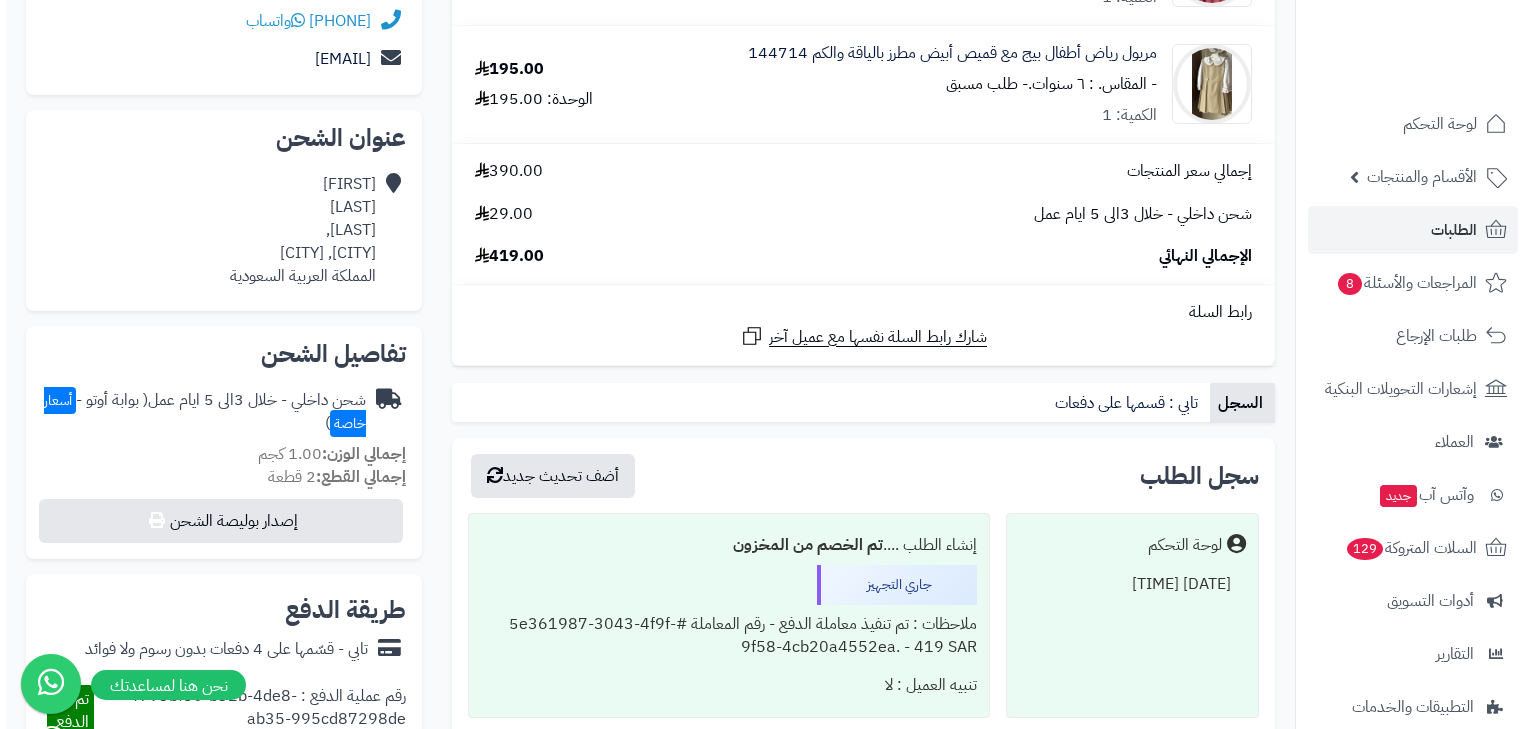scroll, scrollTop: 0, scrollLeft: 0, axis: both 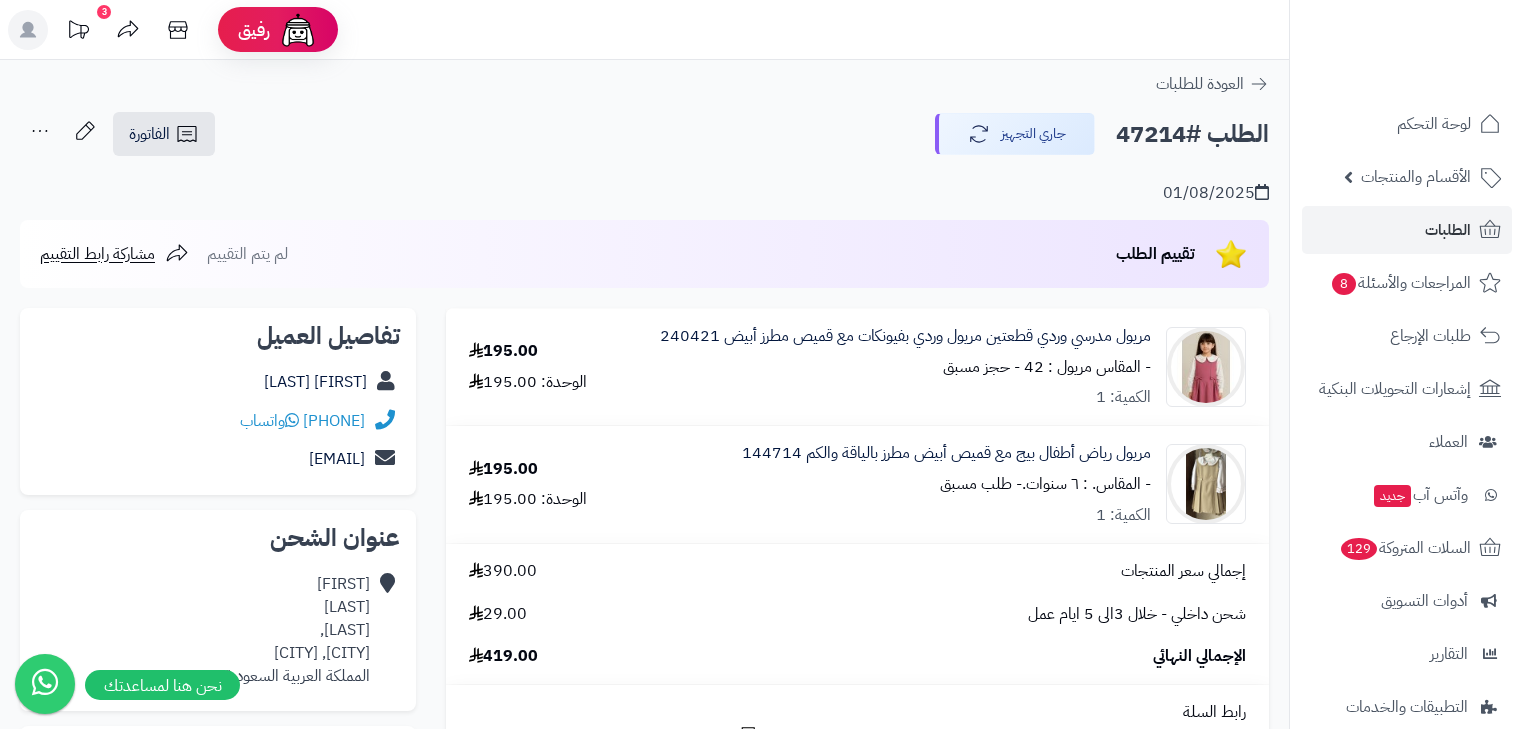 click 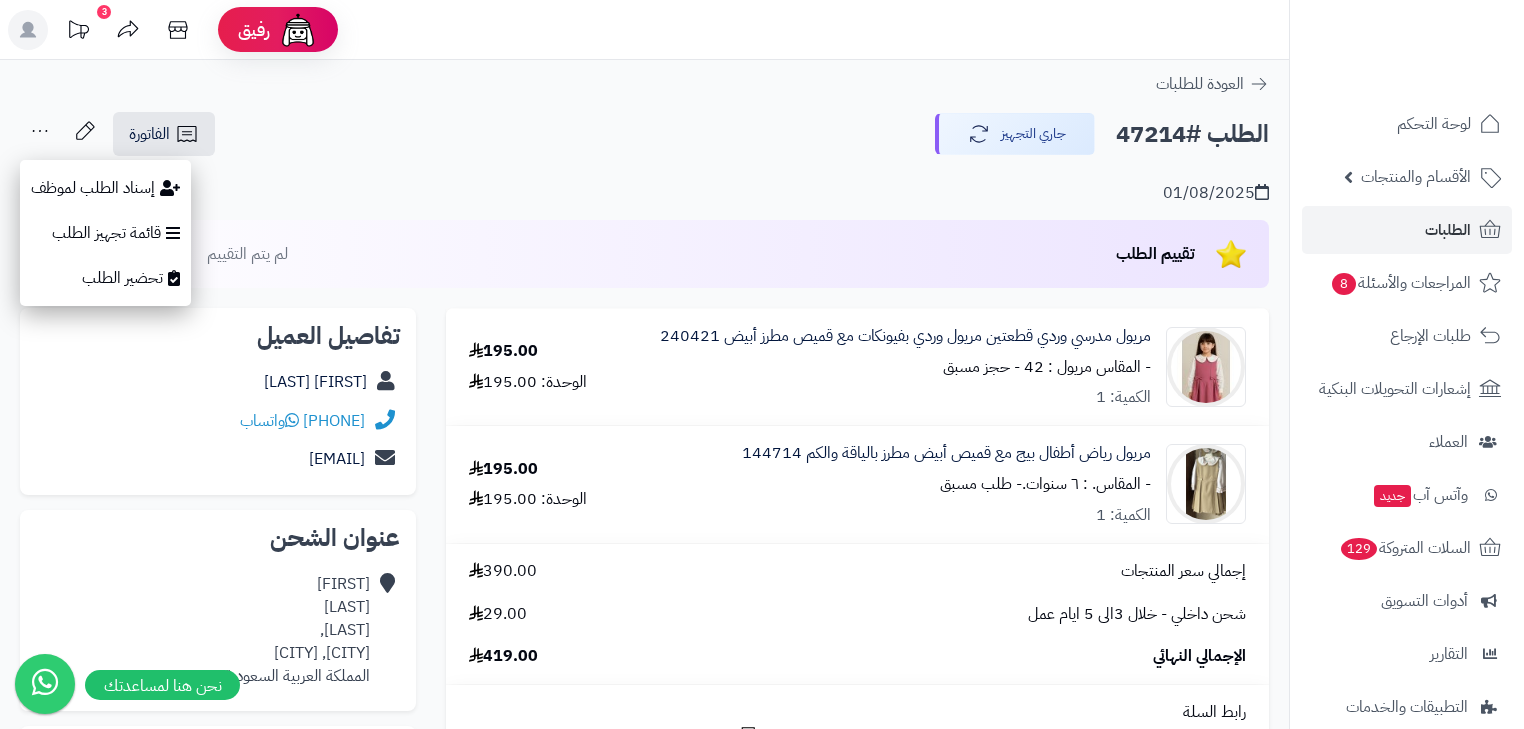 click on "طباعة قائمة الشحن" at bounding box center [115, 191] 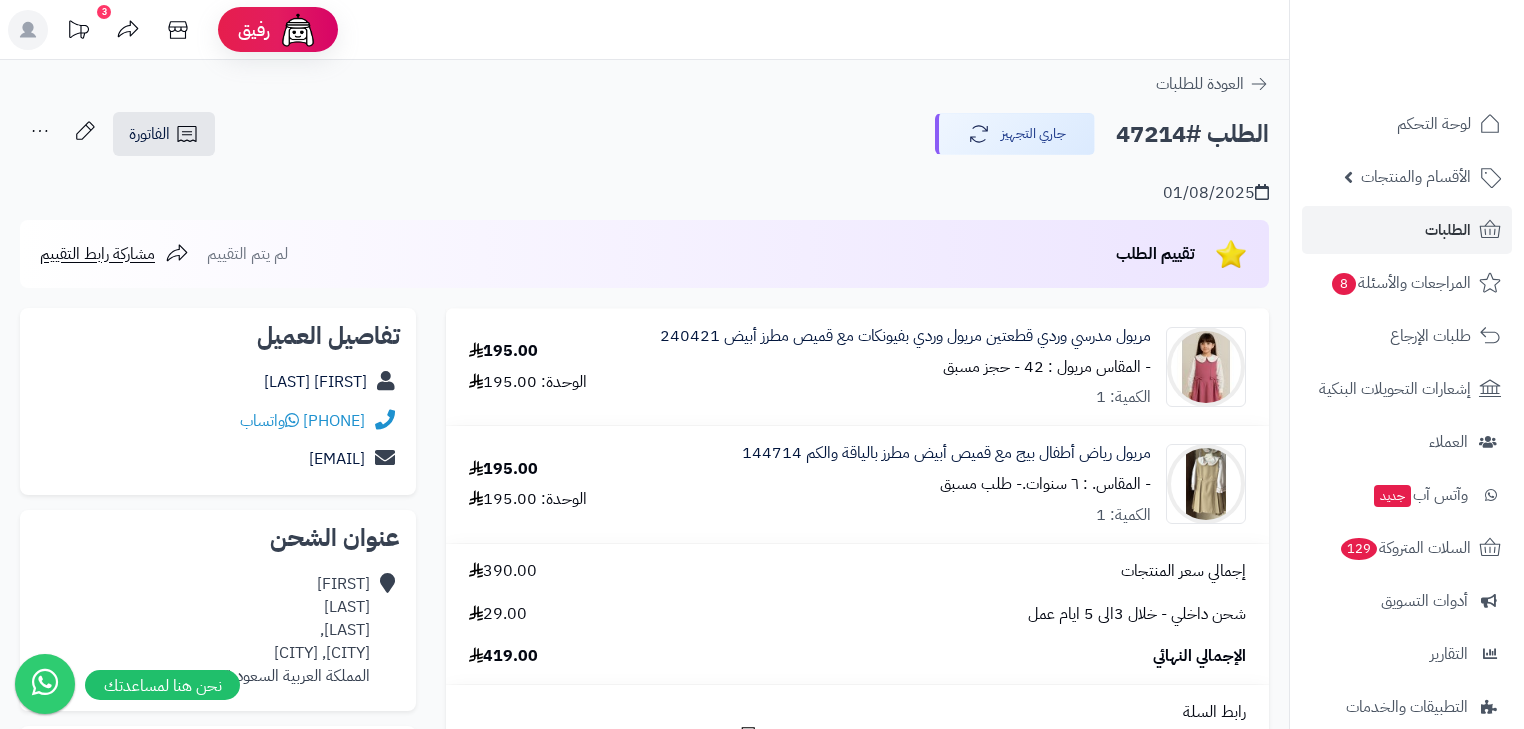 click 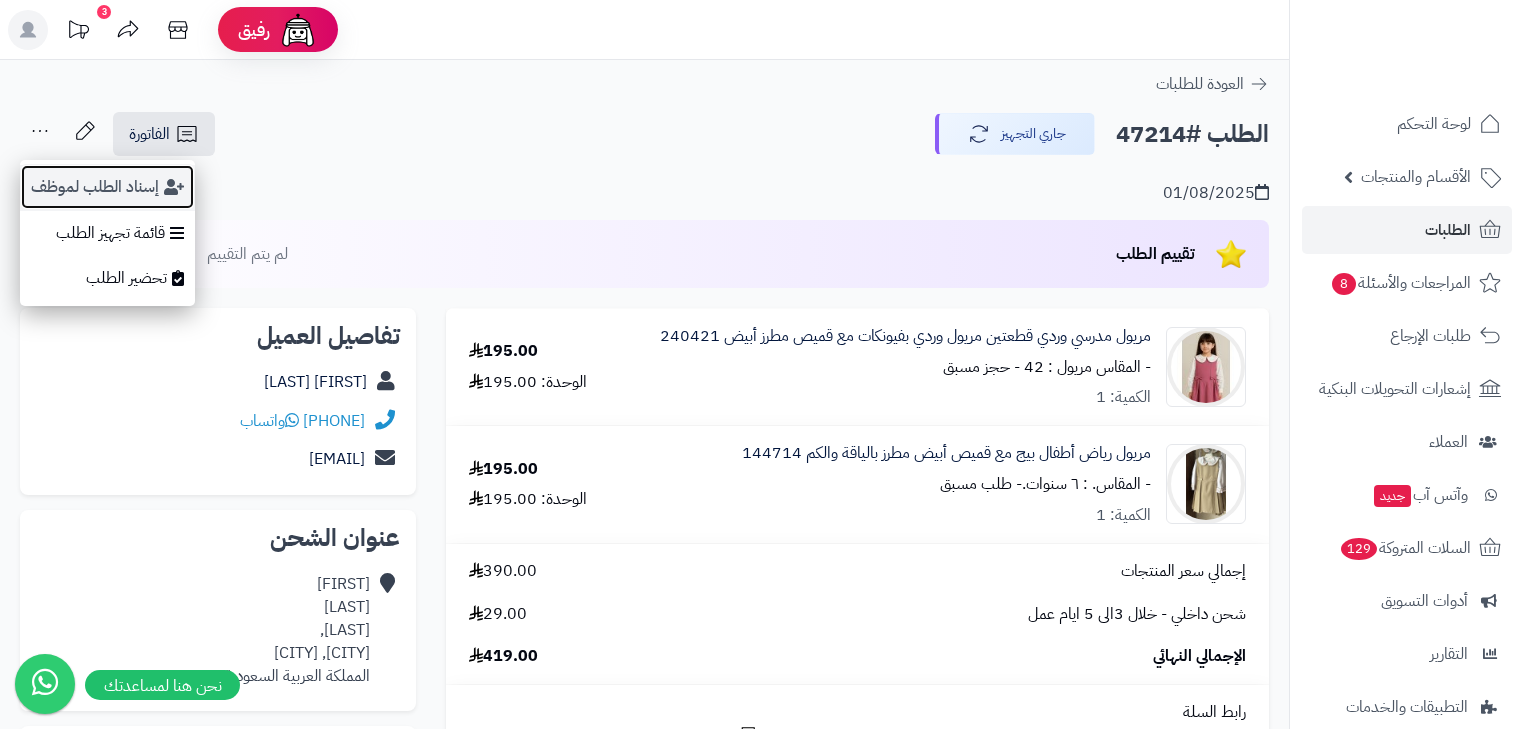 click on "إسناد الطلب لموظف" at bounding box center [107, 187] 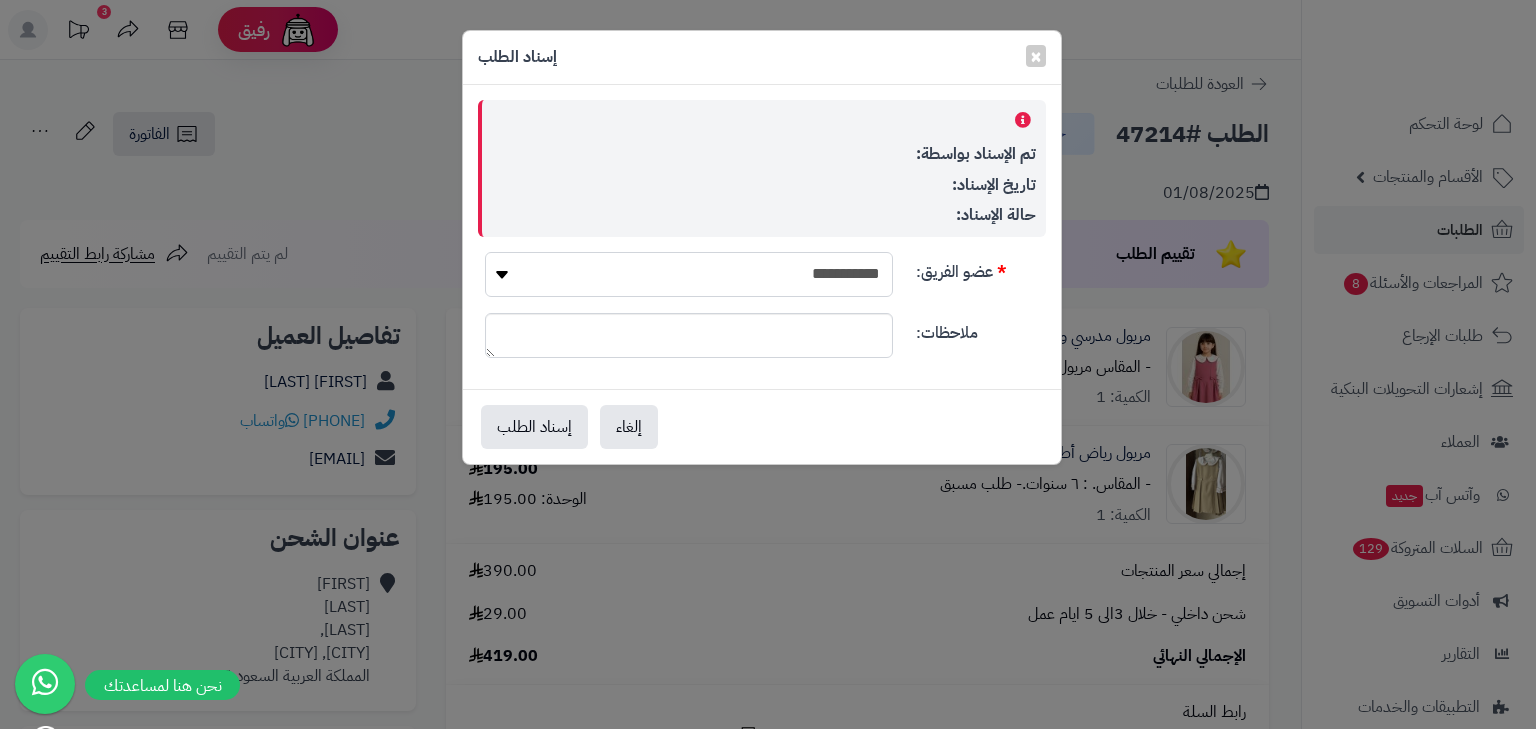 click on "**********" at bounding box center (689, 274) 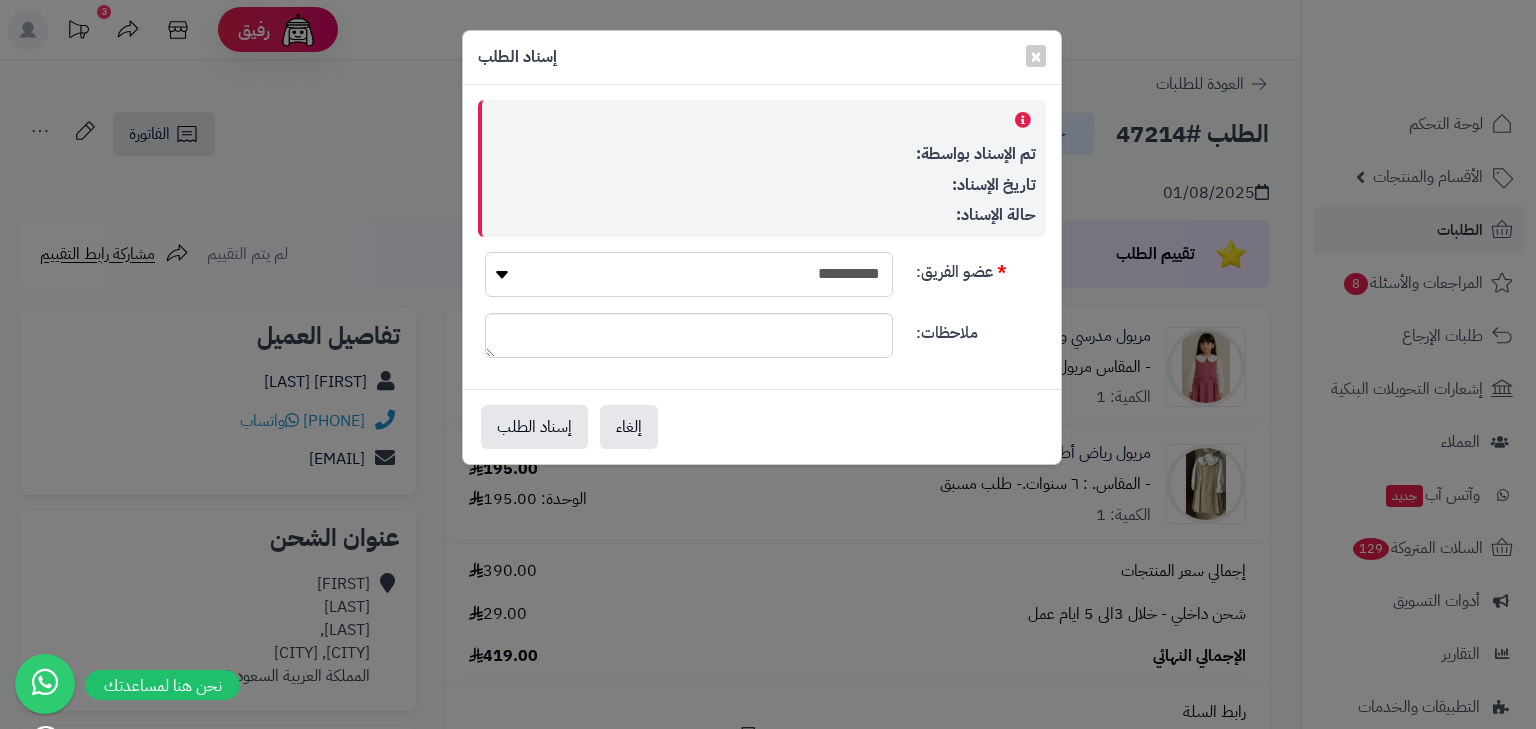 click on "**********" at bounding box center [689, 274] 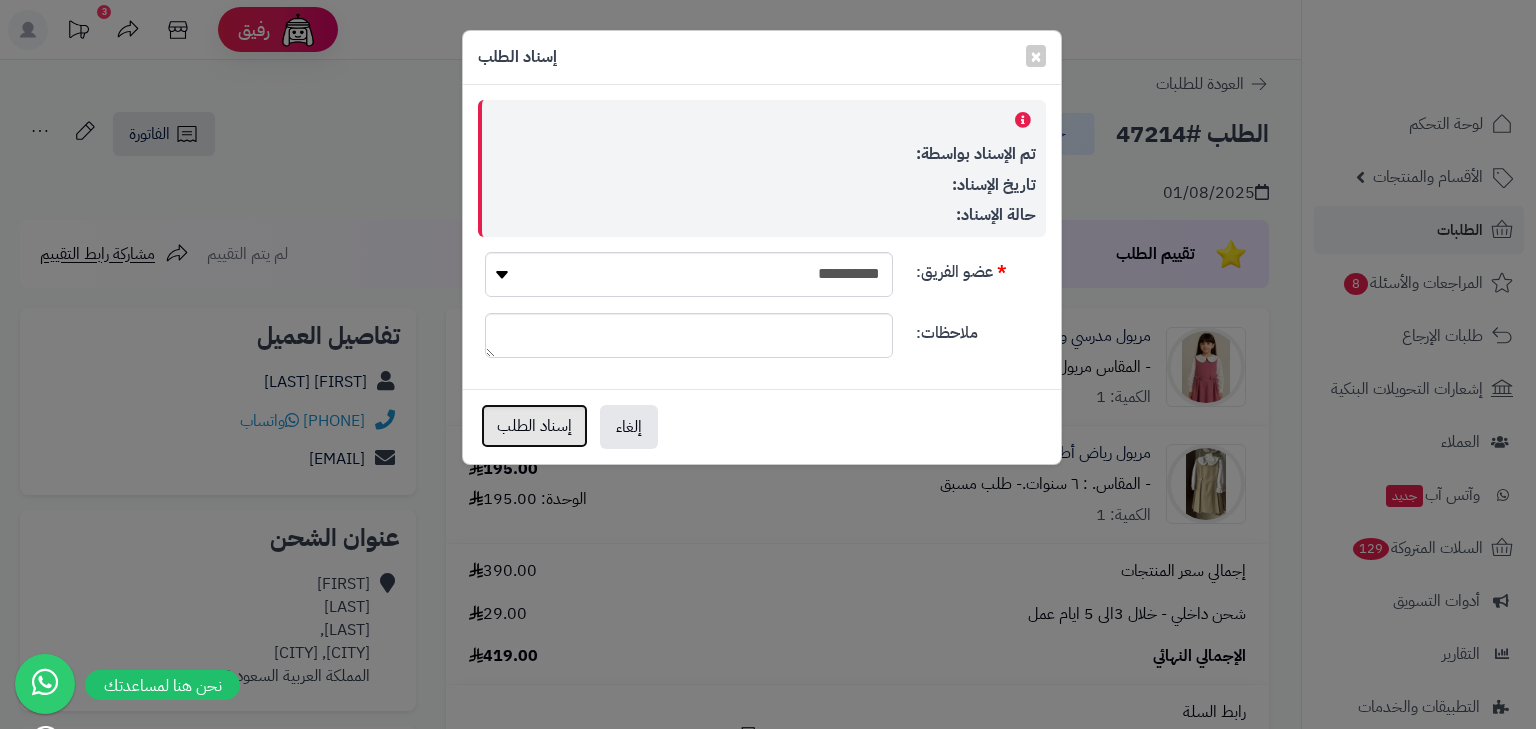 click on "إسناد الطلب" at bounding box center (534, 426) 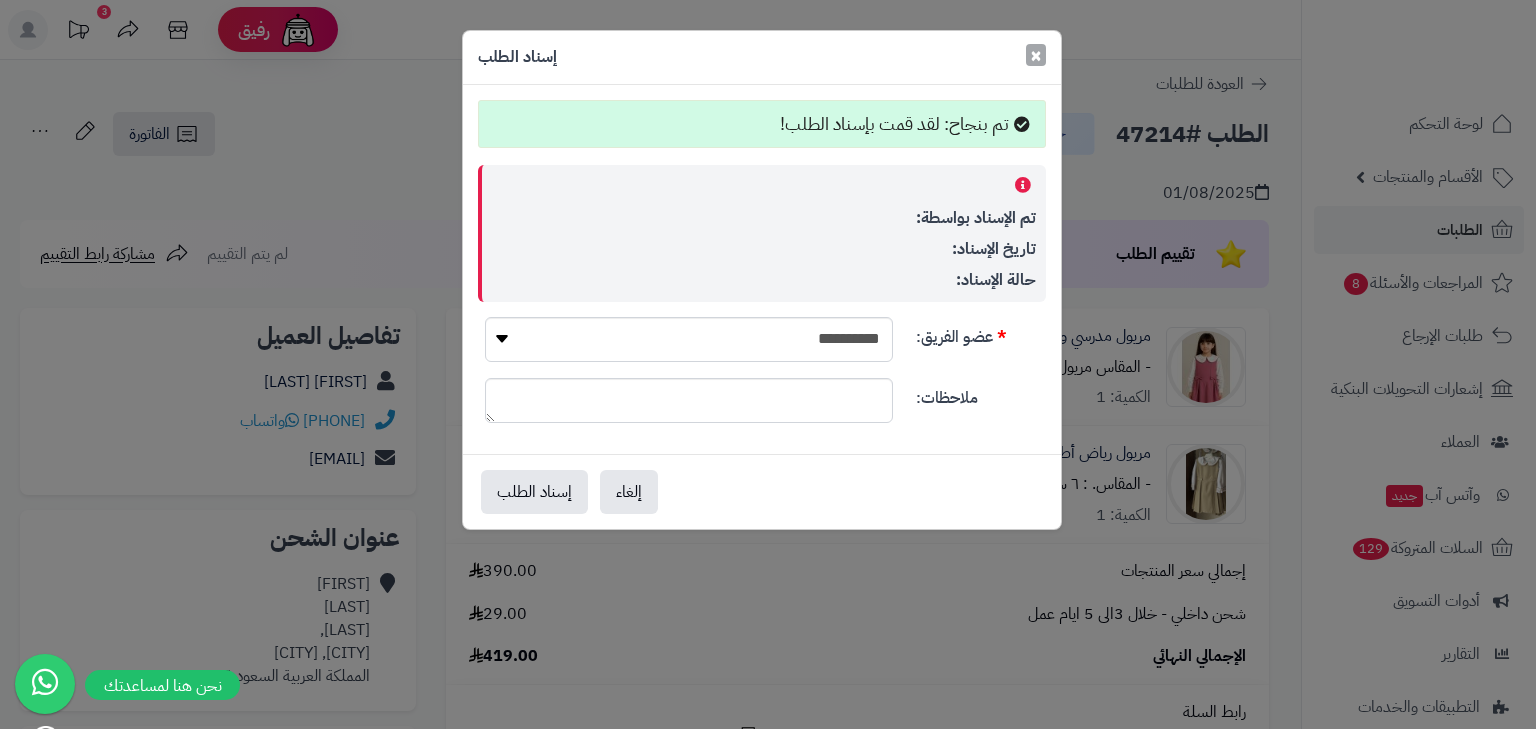 click on "×" at bounding box center (1036, 55) 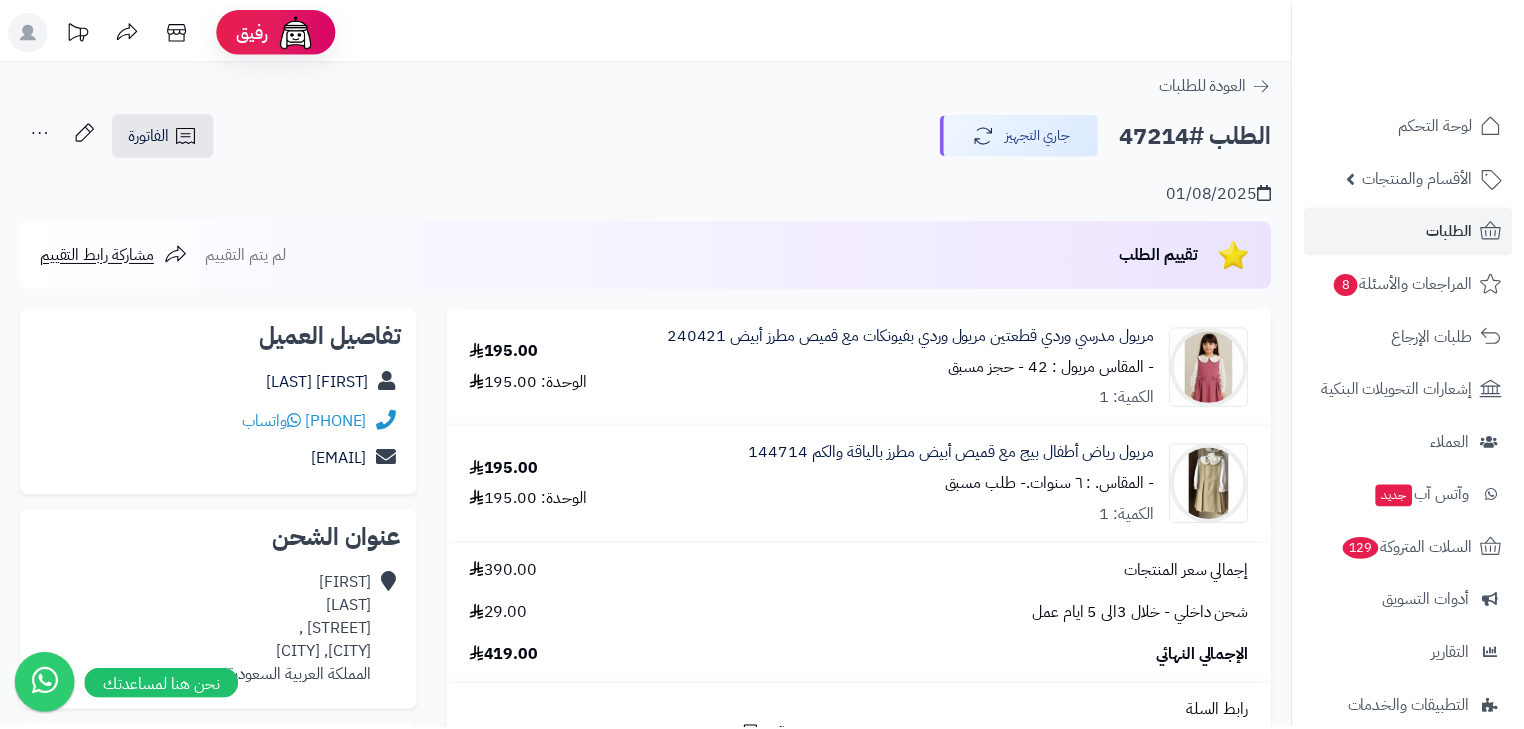 scroll, scrollTop: 0, scrollLeft: 0, axis: both 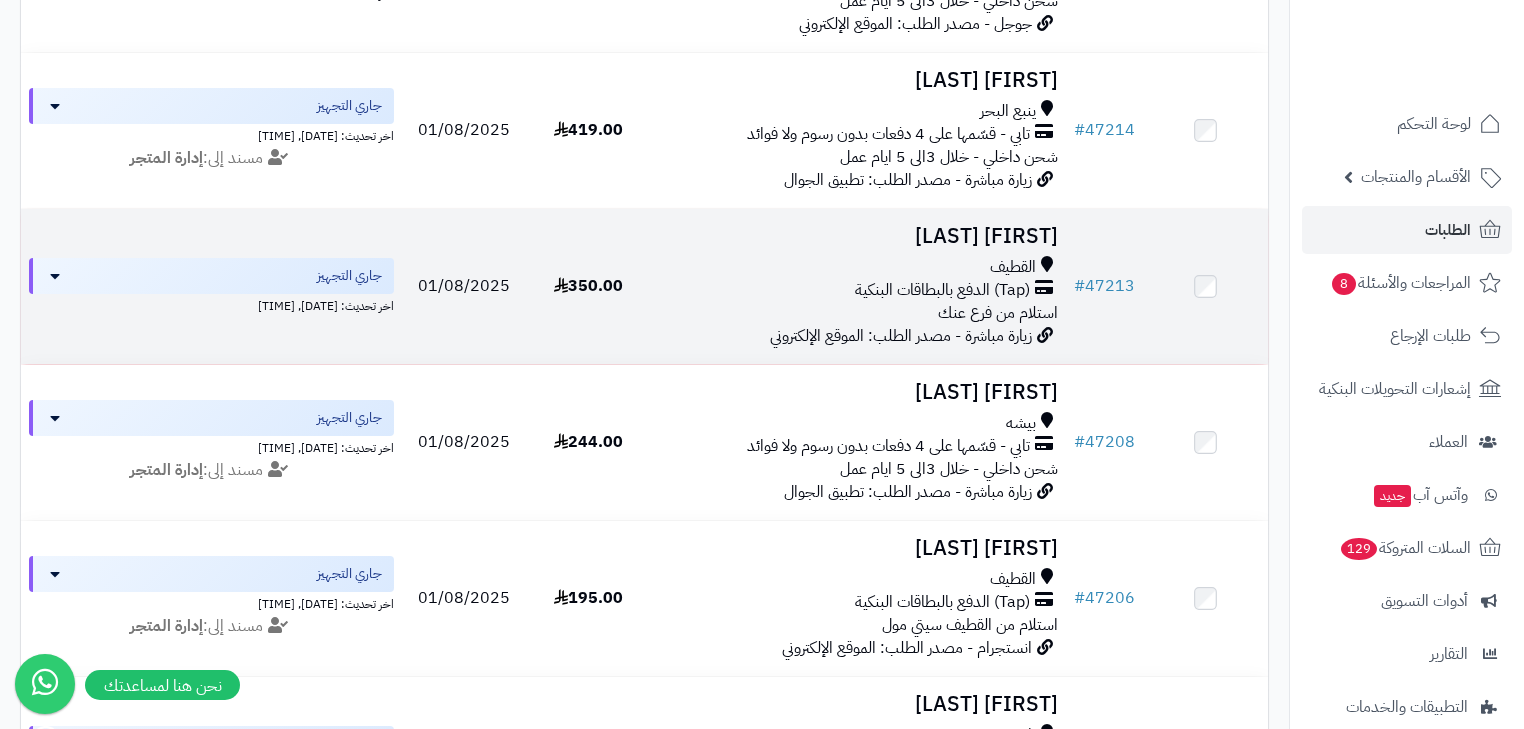click on "زيارة مباشرة       -
مصدر الطلب:
الموقع الإلكتروني" at bounding box center (901, 336) 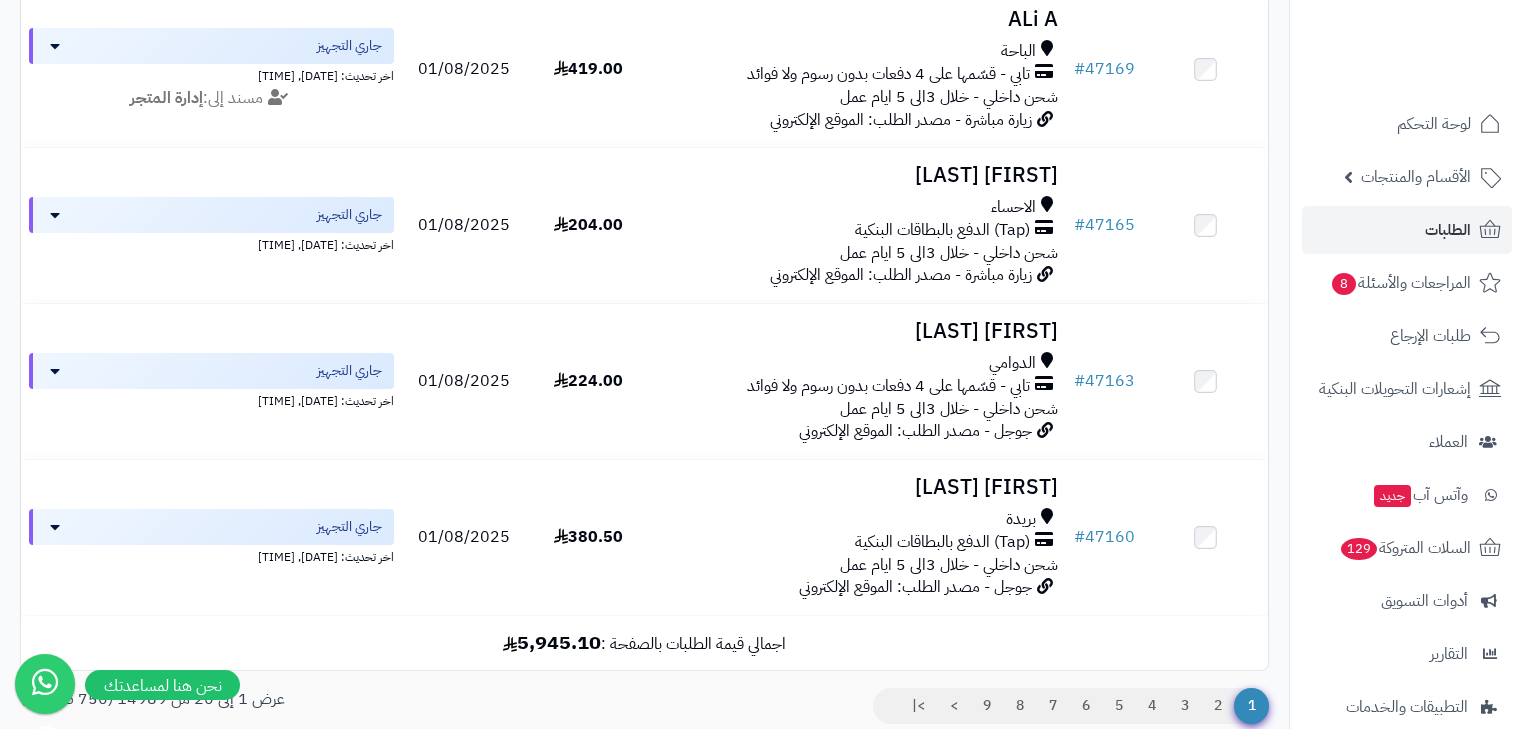 scroll, scrollTop: 3004, scrollLeft: 0, axis: vertical 